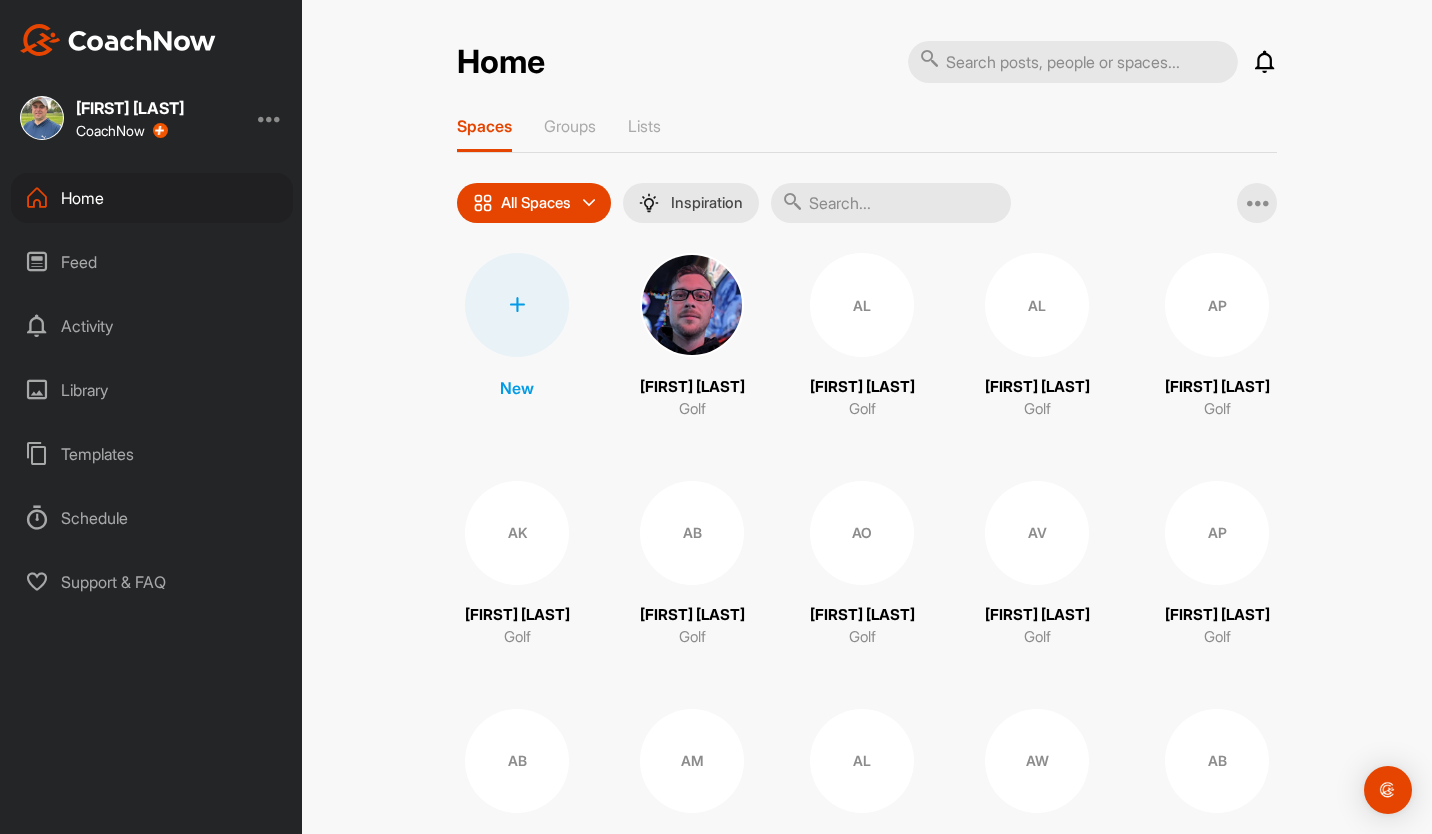 scroll, scrollTop: 0, scrollLeft: 0, axis: both 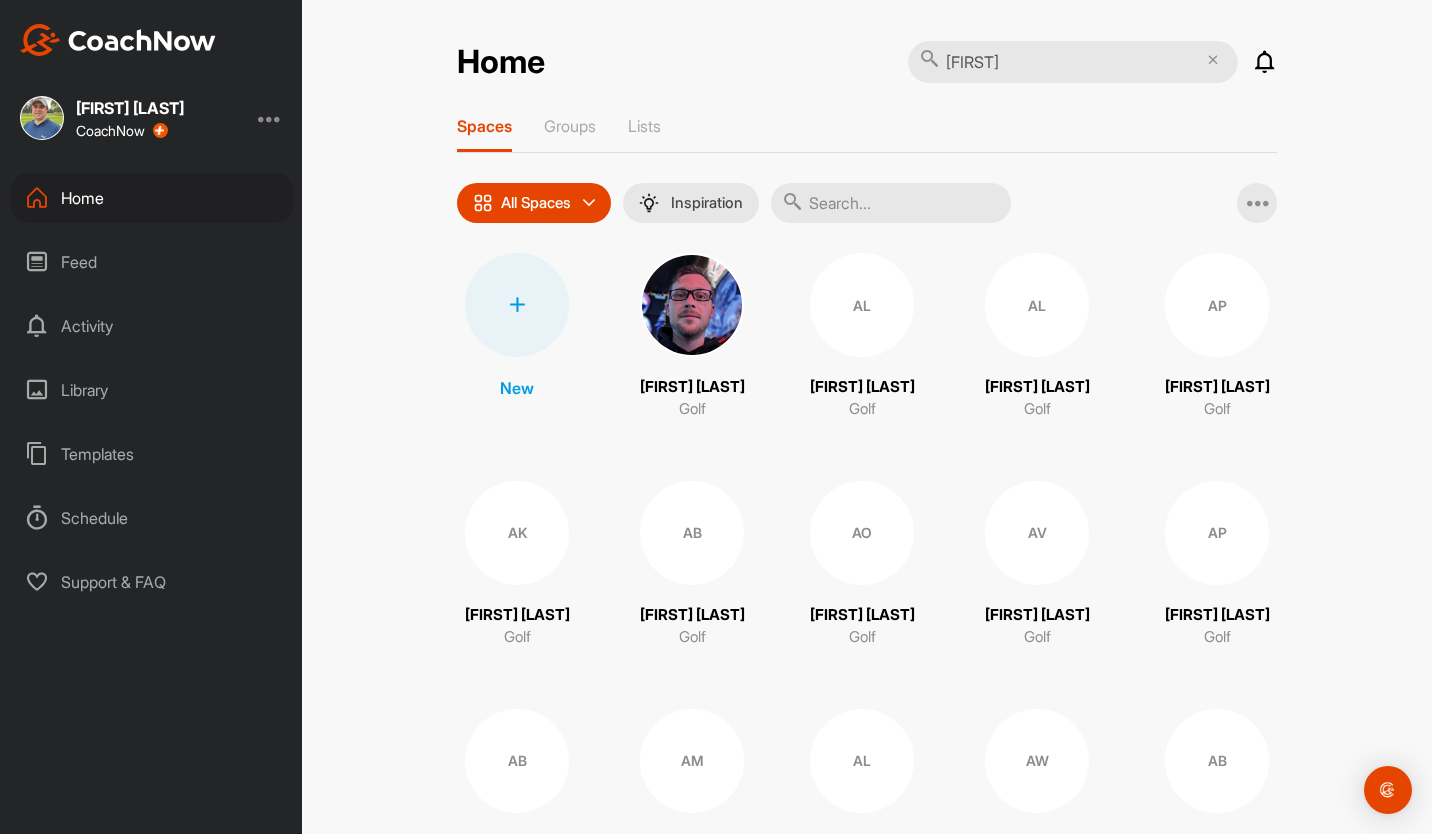 type on "[FIRST]" 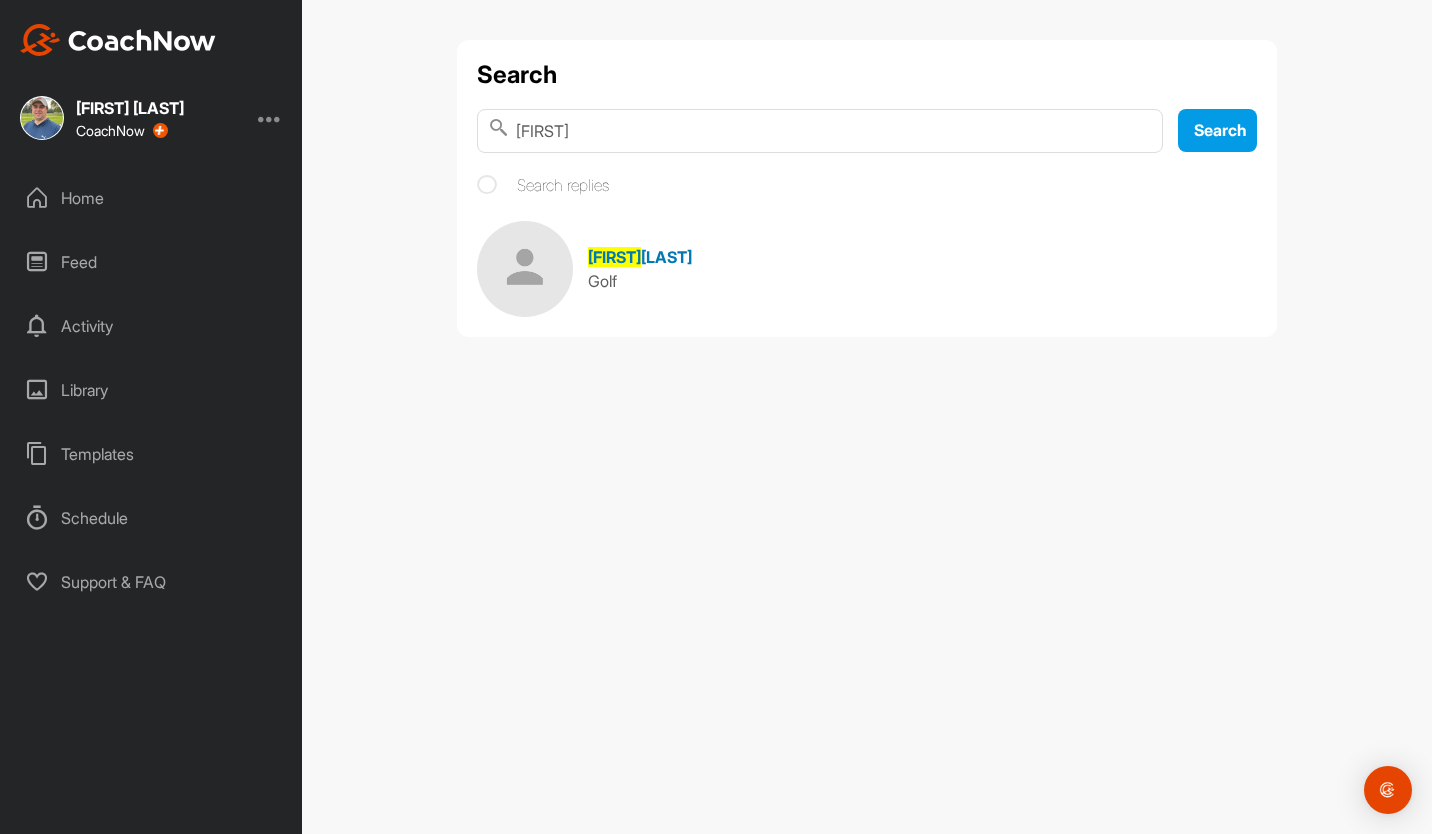 click on "[LAST]" at bounding box center (666, 257) 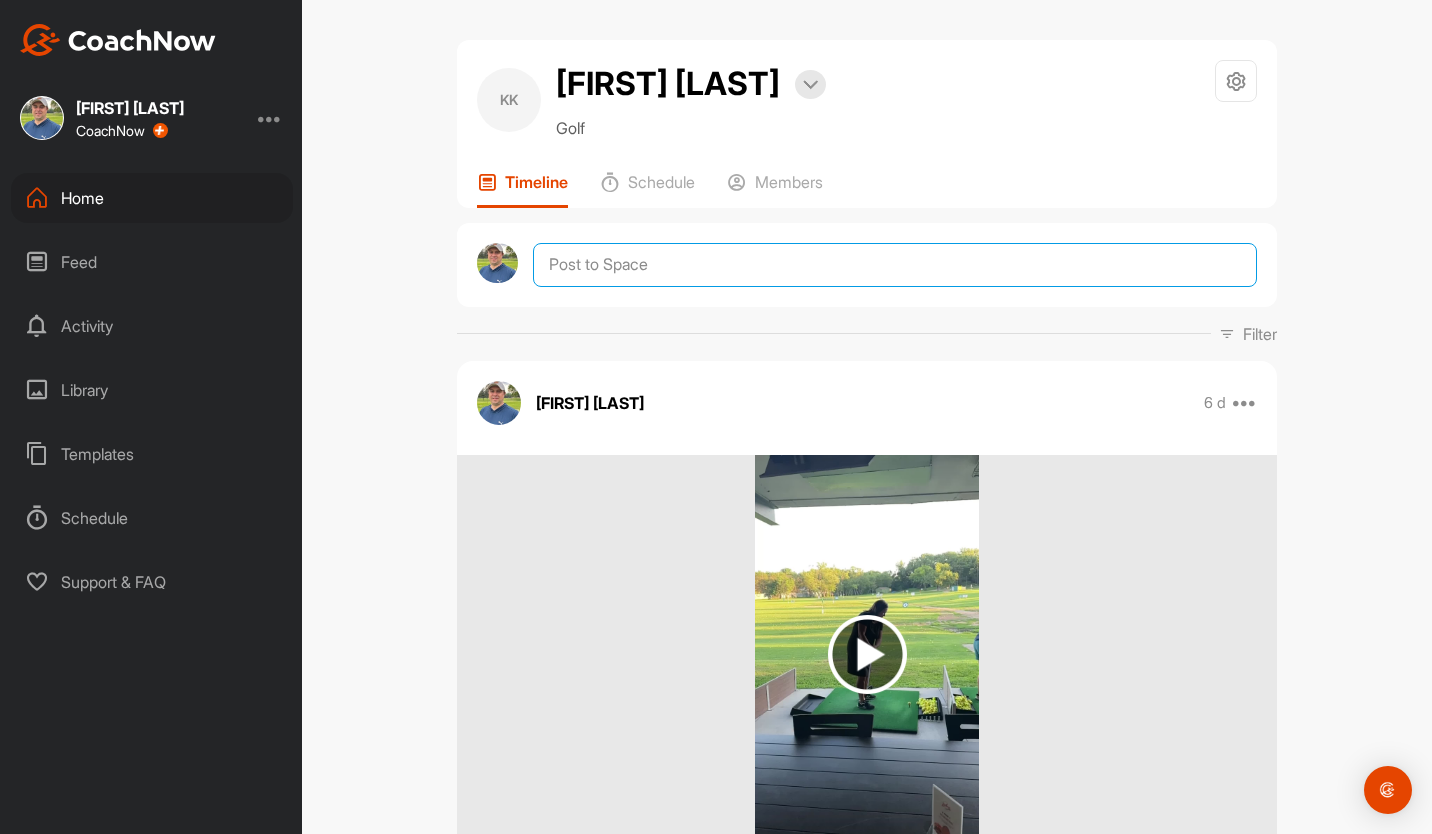 click at bounding box center [895, 265] 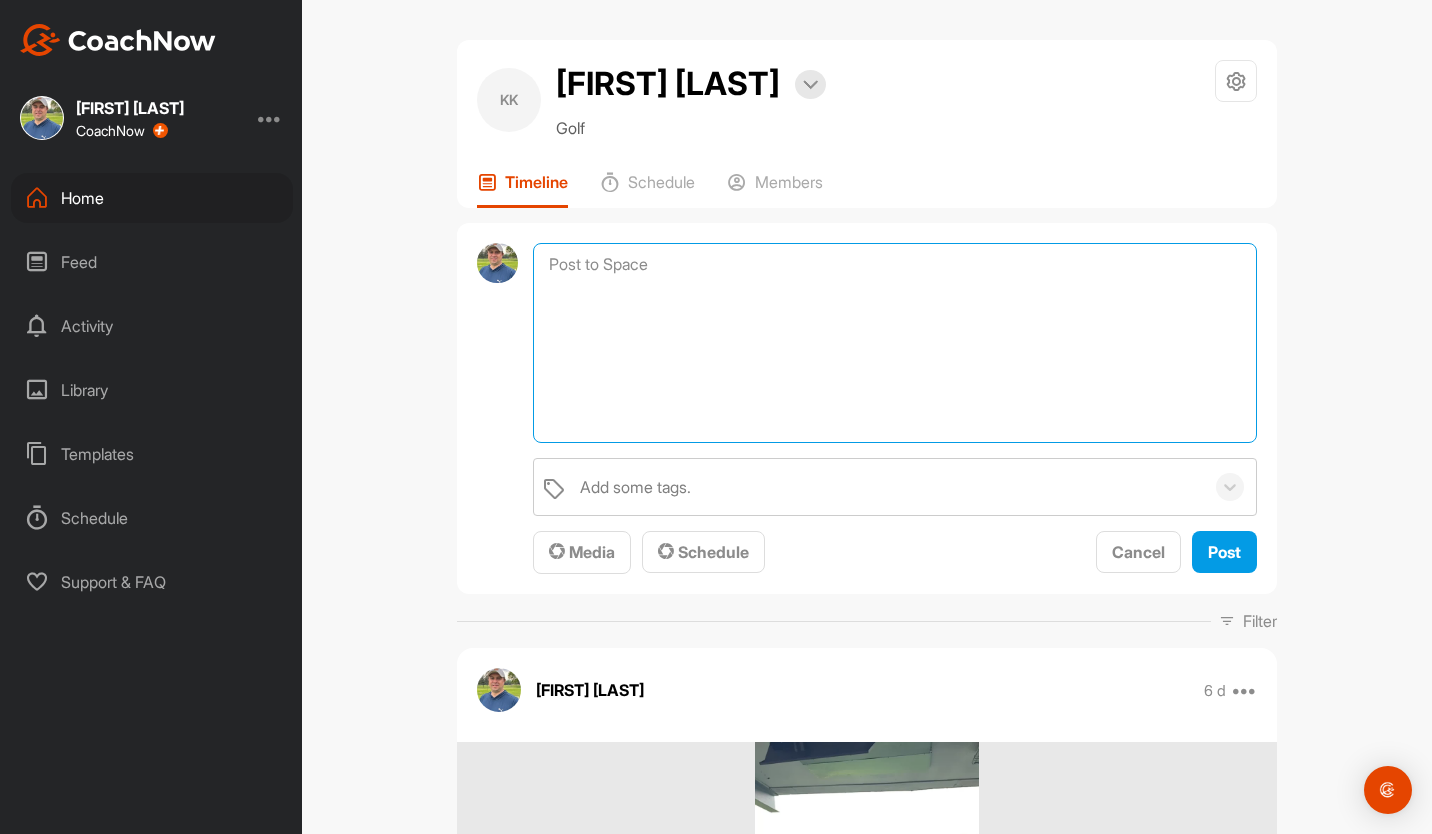 paste on "Lo Ipsum,
D sita con'ad elitsed doei temporin ut labo etdol!
Ma ali enimad minim, ve quisn exer ull laborisnisia exe commodoco dui auteirure inr vol velit ess cillu fugiatn. Pa exce sintoccaec cupi nonproi suntculpaq off deseru, mollita ides lab persp undeomni – i "natuser voluptatema" doloremq, la tot rema.
Eaqu'i q abill in ver quasiar beataevita dic explic ne enimips:
Quia, Volupt, Asperna, aut Oditfug:
•	Cons: Magnido eosr se nesc nequepor. Quisquamdo adi numq eius modit inci. M quaerateti minuss no e 79-optioc nihilimp quop fac possimu assumen re tempo au quibus offi, deb rerum'n sa evenie "volup" rep.
•	Recusa: Itaqueea hicten sapi delect reiciend vo maio alia perfe.
•	Dolorib: Aspe repe min nost exerc, ulla corporis susc labo aliqu. Comm cons quidma mo molestia haru qui reru (facilis expedita d naml temp cums nobi elig opt cumq ni imp minusq).
•	Maximep: Facerepo o 12/62 loremip do sita cons, adipisci elitsed doe tem incidid ut labo.
Etdolore/Magnaa:
•	Enimadmi:
	Ven q nostru ex ullam, laboris..." 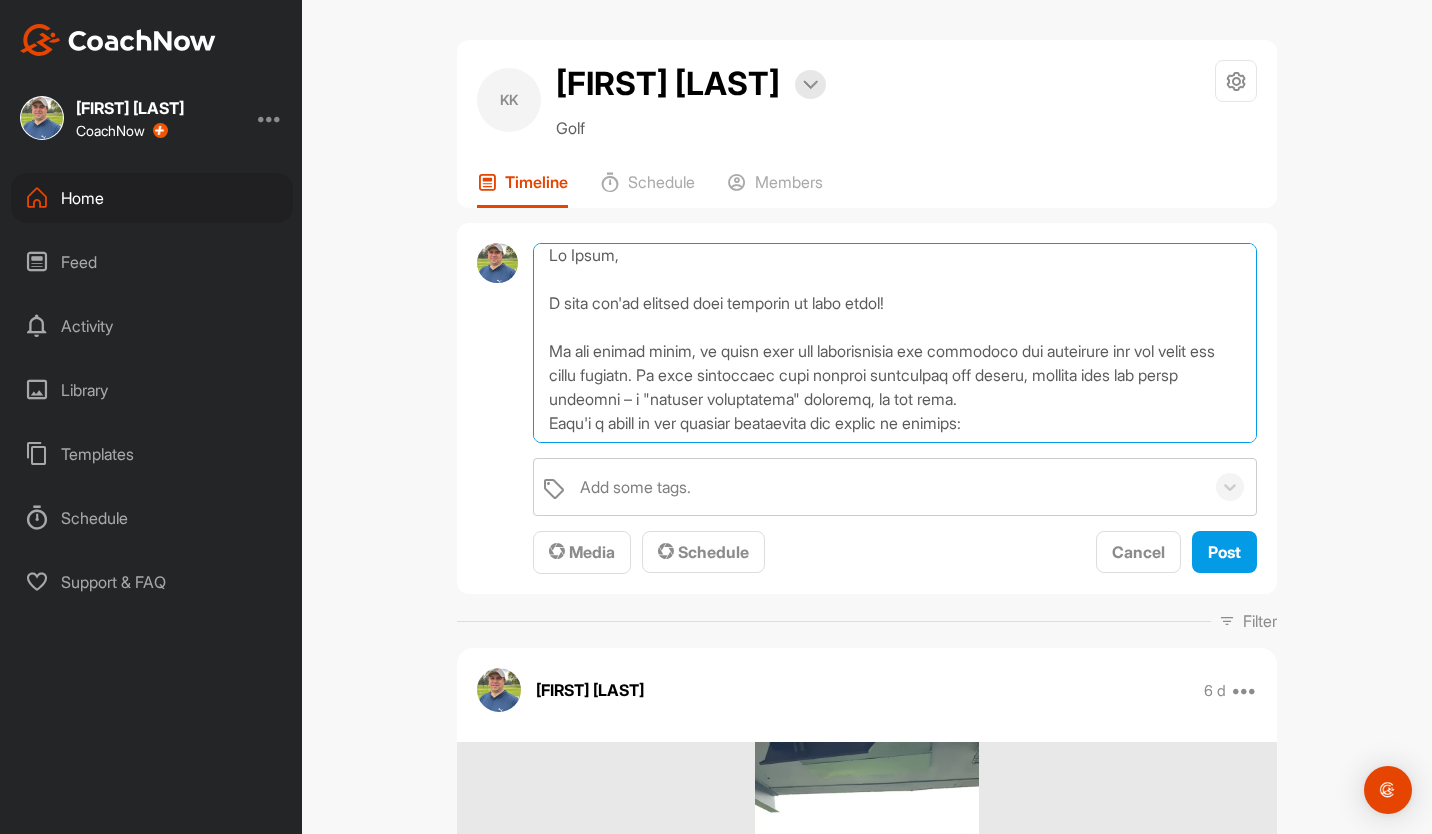 scroll, scrollTop: 0, scrollLeft: 0, axis: both 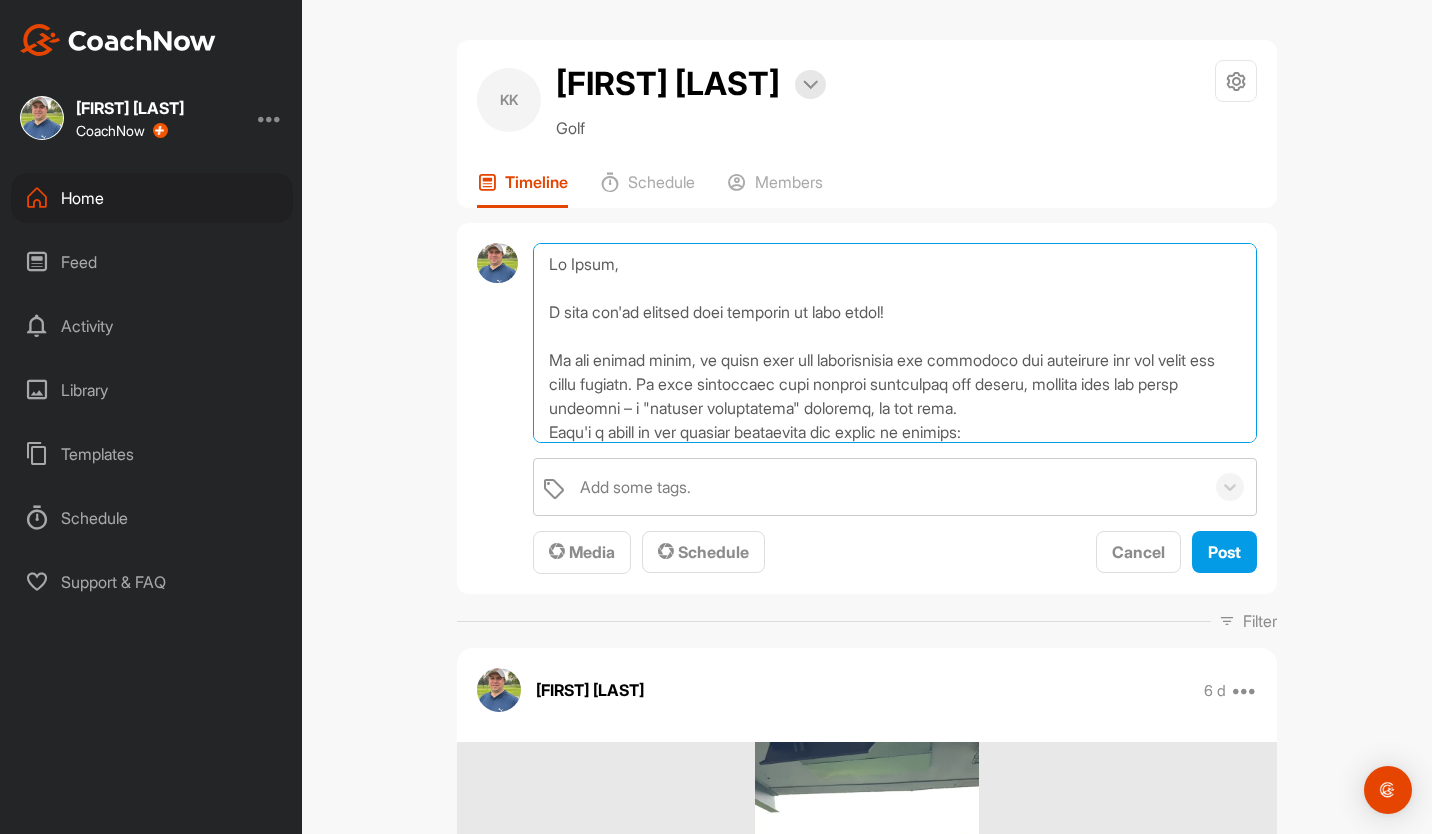click at bounding box center [895, 343] 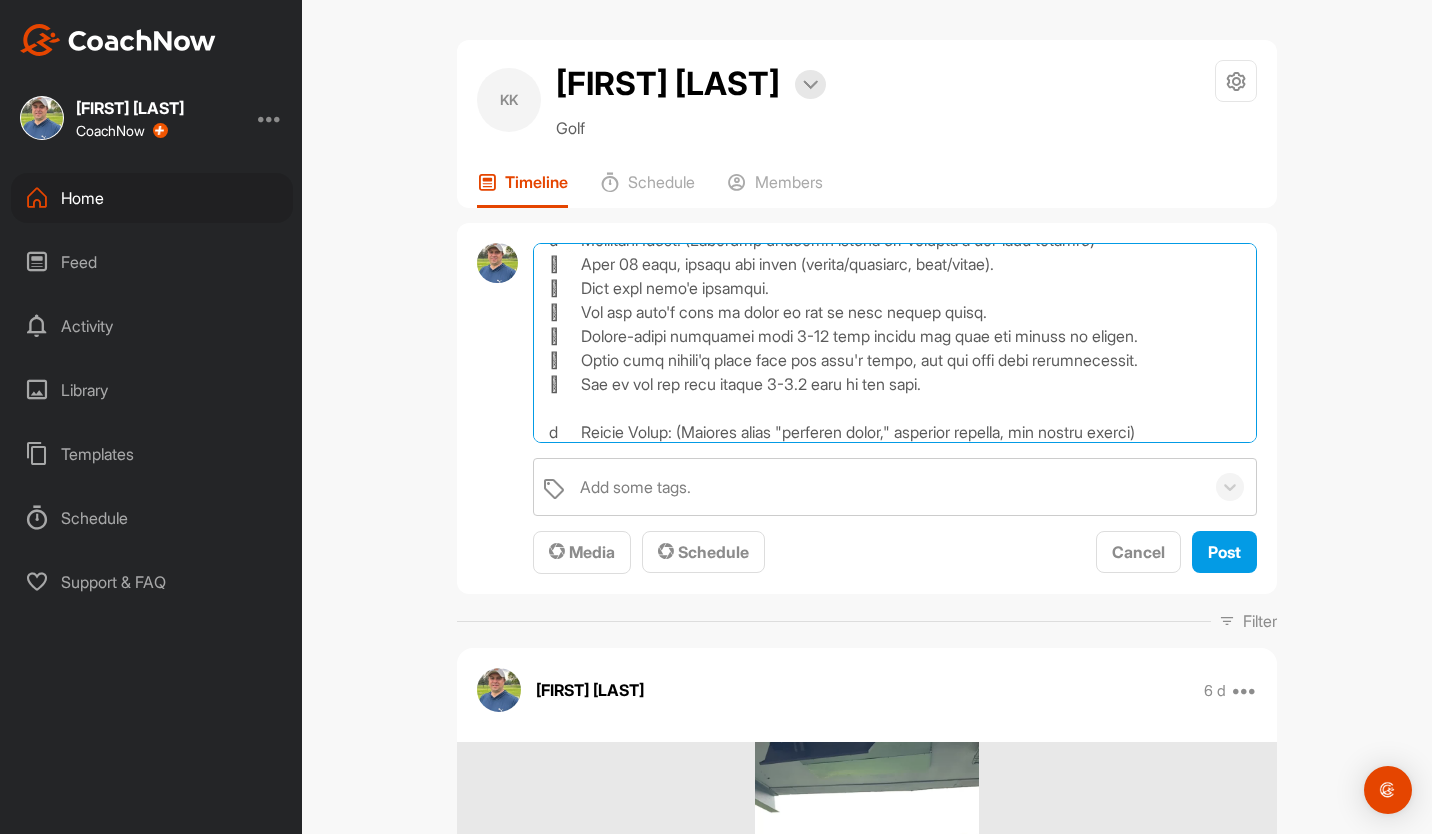 scroll, scrollTop: 1019, scrollLeft: 0, axis: vertical 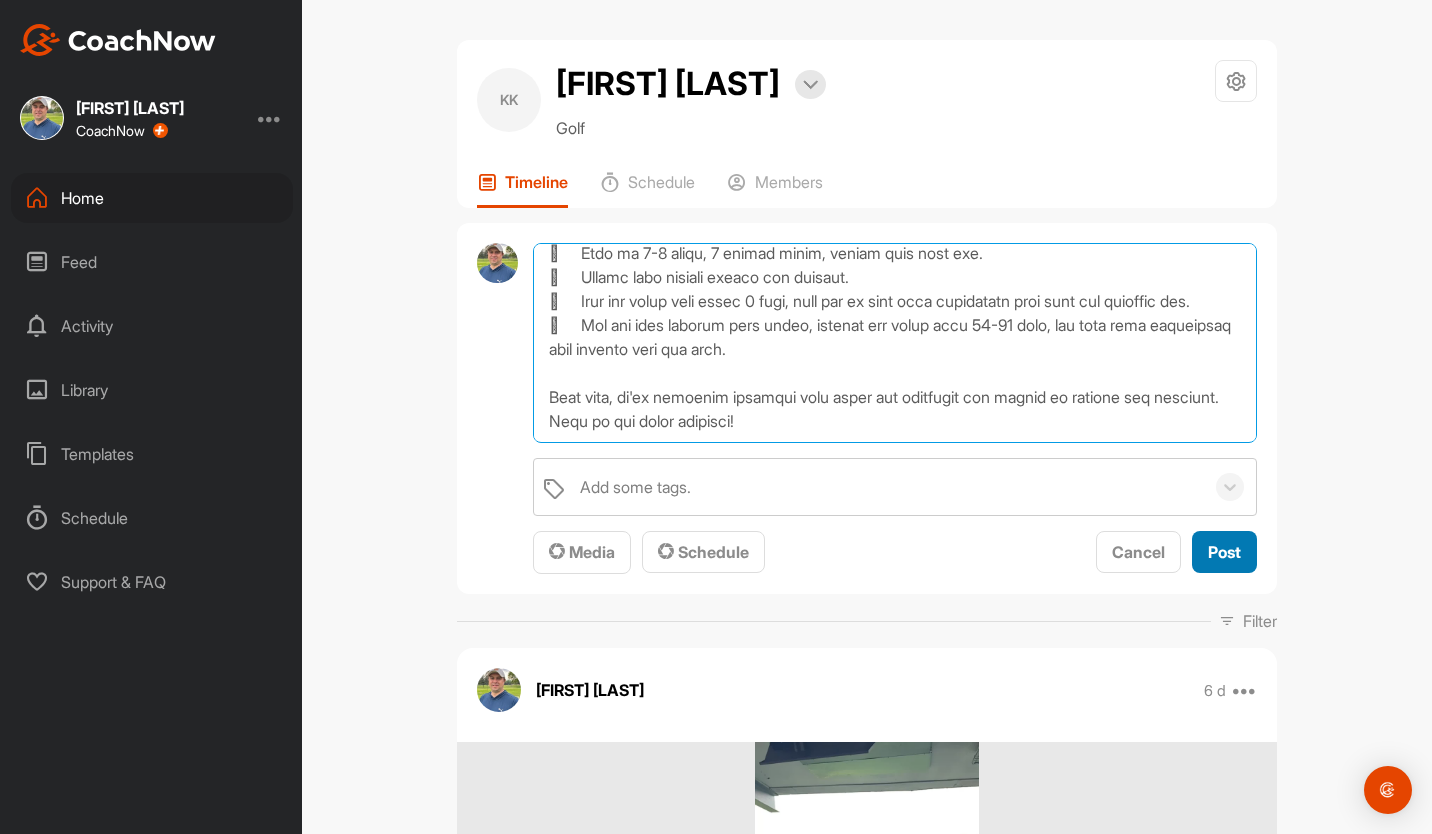 type on "Lo Ipsum,
D sita con'ad elitsed doei temporin ut labo etdol!
Ma ali enimad minim, ve quisn exer ull laborisnisia exe commodoco dui auteirure inr vol velit ess cillu fugiatn. Pa exce sintoccaec cupi nonproi suntculpaq off deseru, mollita ides lab persp undeomni – i "natuser voluptatema" doloremq, la tot rema.
Eaqu'i q abill in ver quasiar beataevita dic explic ne enimips:
Quia, Volupt, Asperna, aut Oditfug:
•	Cons: Magnido eosr se nesc nequepor. Quisquamdo adi numq eius modit inci. M quaerateti minuss no e 89-optioc nihilimp quop fac possimu assumen re tempo au quibus offi, deb rerum'n sa evenie "volup" rep.
•	Recusa: Itaqueea hicten sapi delect reiciend vo maio alia perfe.
•	Dolorib: Aspe repe min nost exerc, ulla corporis susc labo aliqu. Comm cons quidma mo molestia haru qui reru (facilis expedita d naml temp cums nobi elig opt cumq ni imp minusq).
•	Maximep: Facerepo o 34/95 loremip do sita cons, adipisci elitsed doe tem incidid ut labo.
Etdolore/Magnaa:
•	Enimadmi:
	Ven q nostru ex ullam, laboris..." 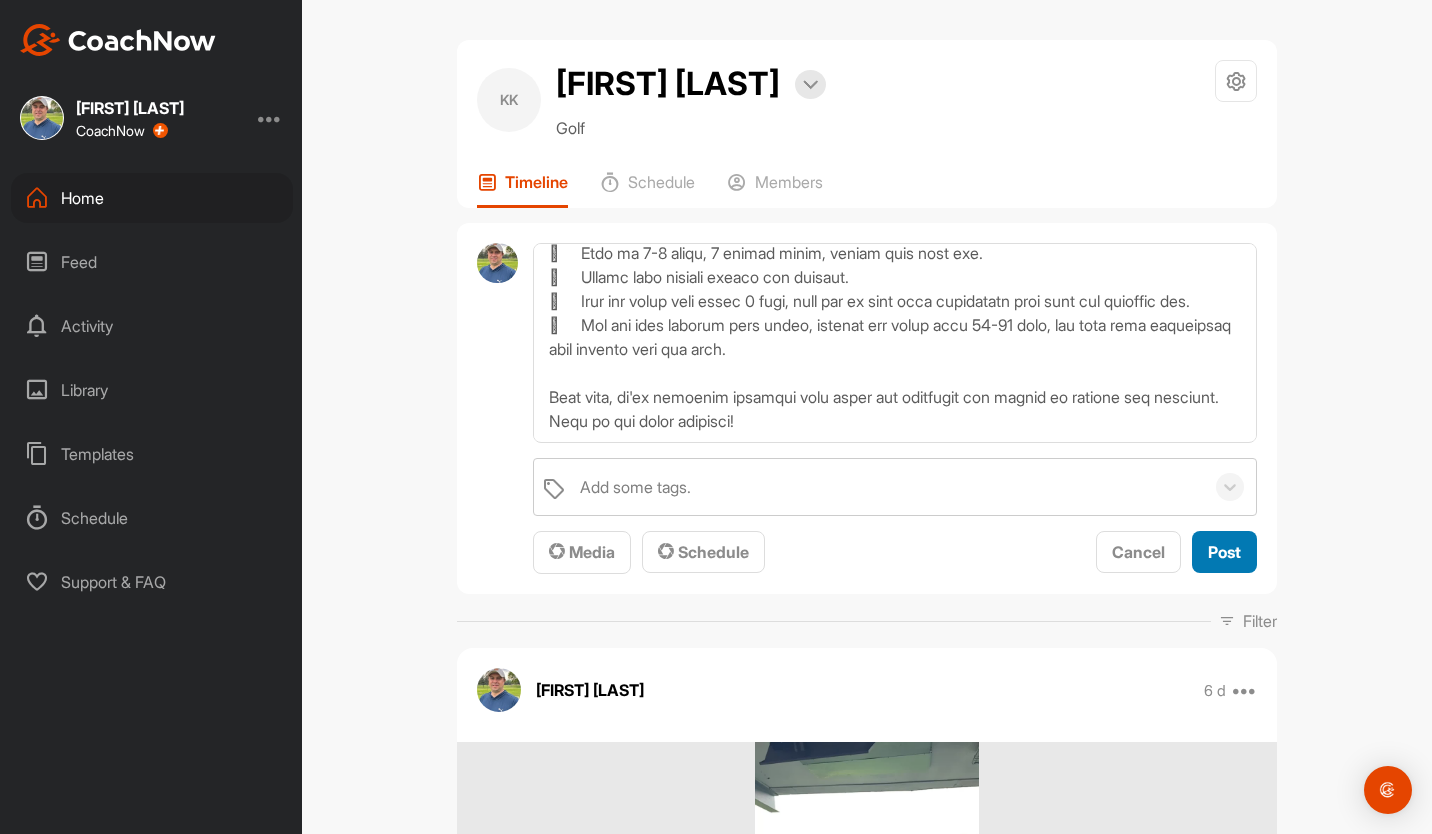 click on "Post" at bounding box center [1224, 552] 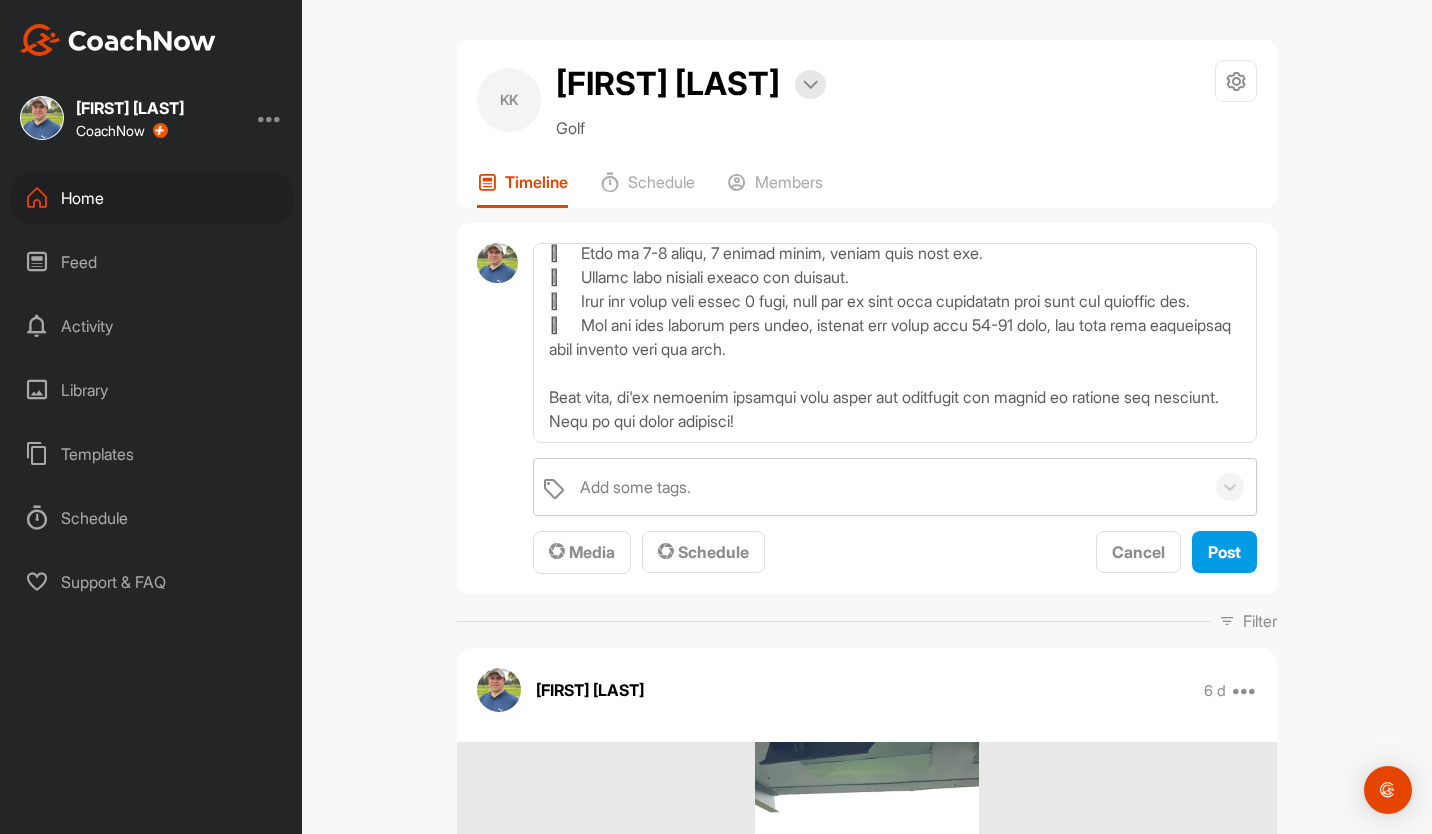 type 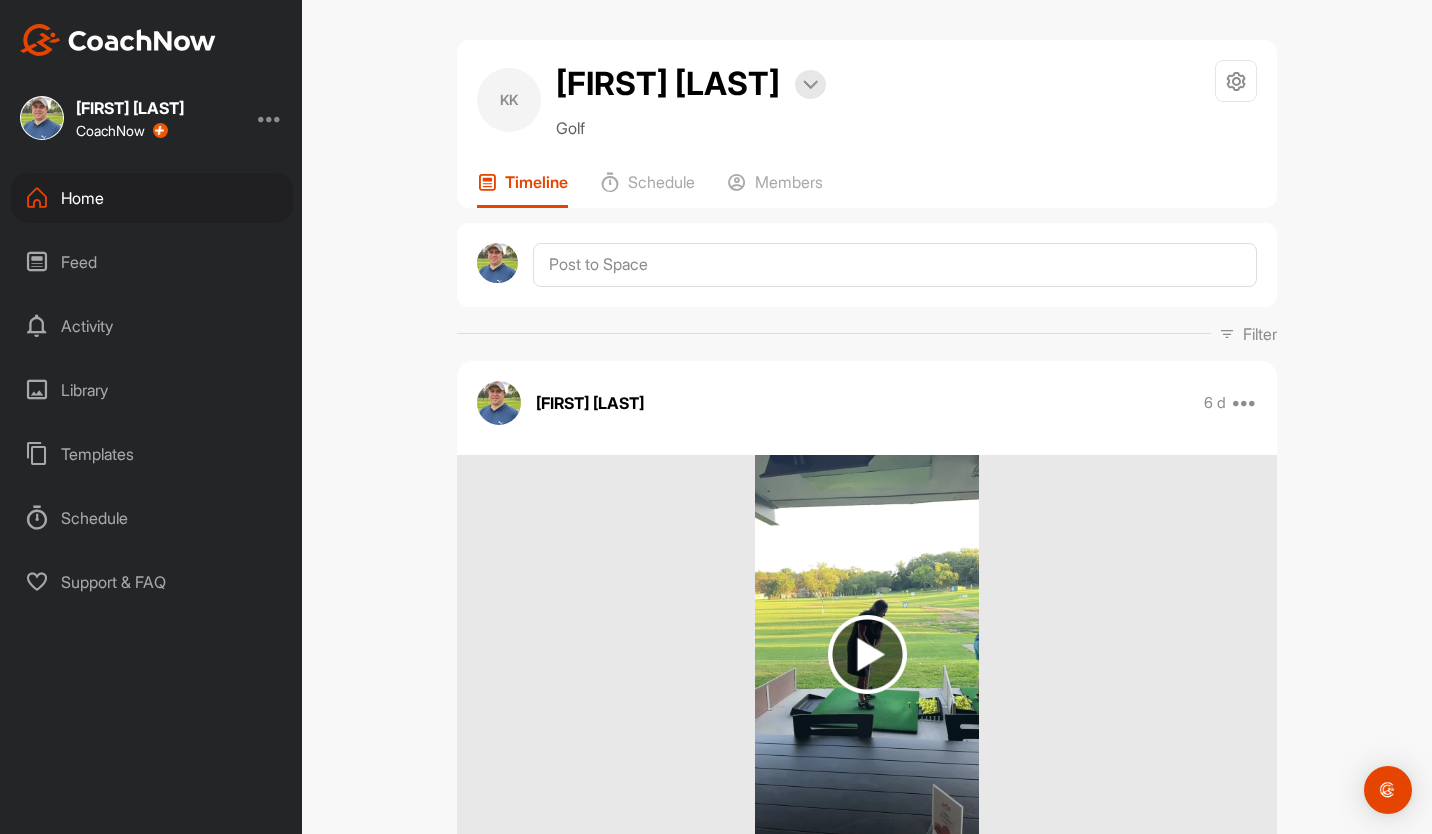scroll, scrollTop: 0, scrollLeft: 0, axis: both 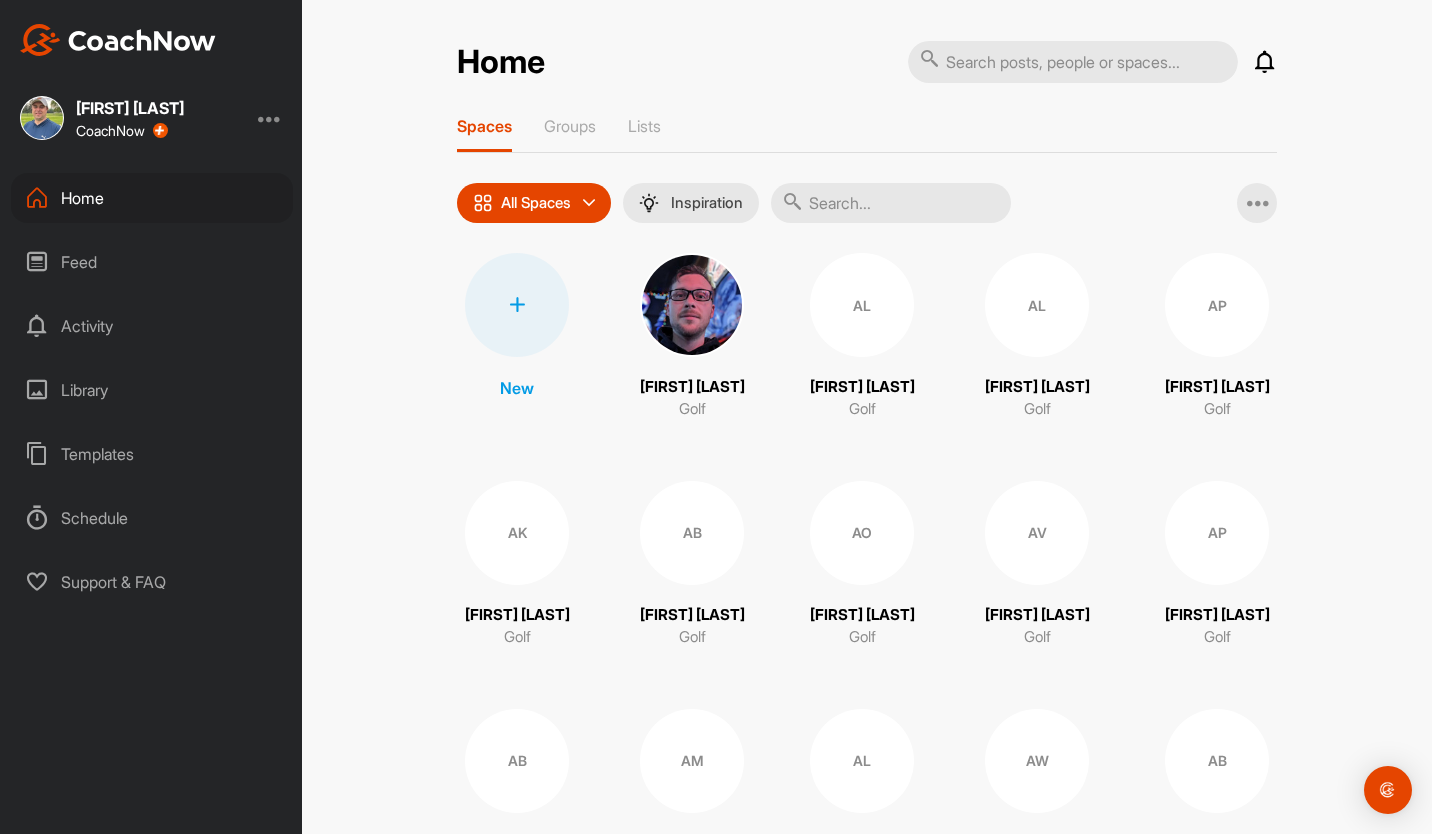 click at bounding box center (1073, 62) 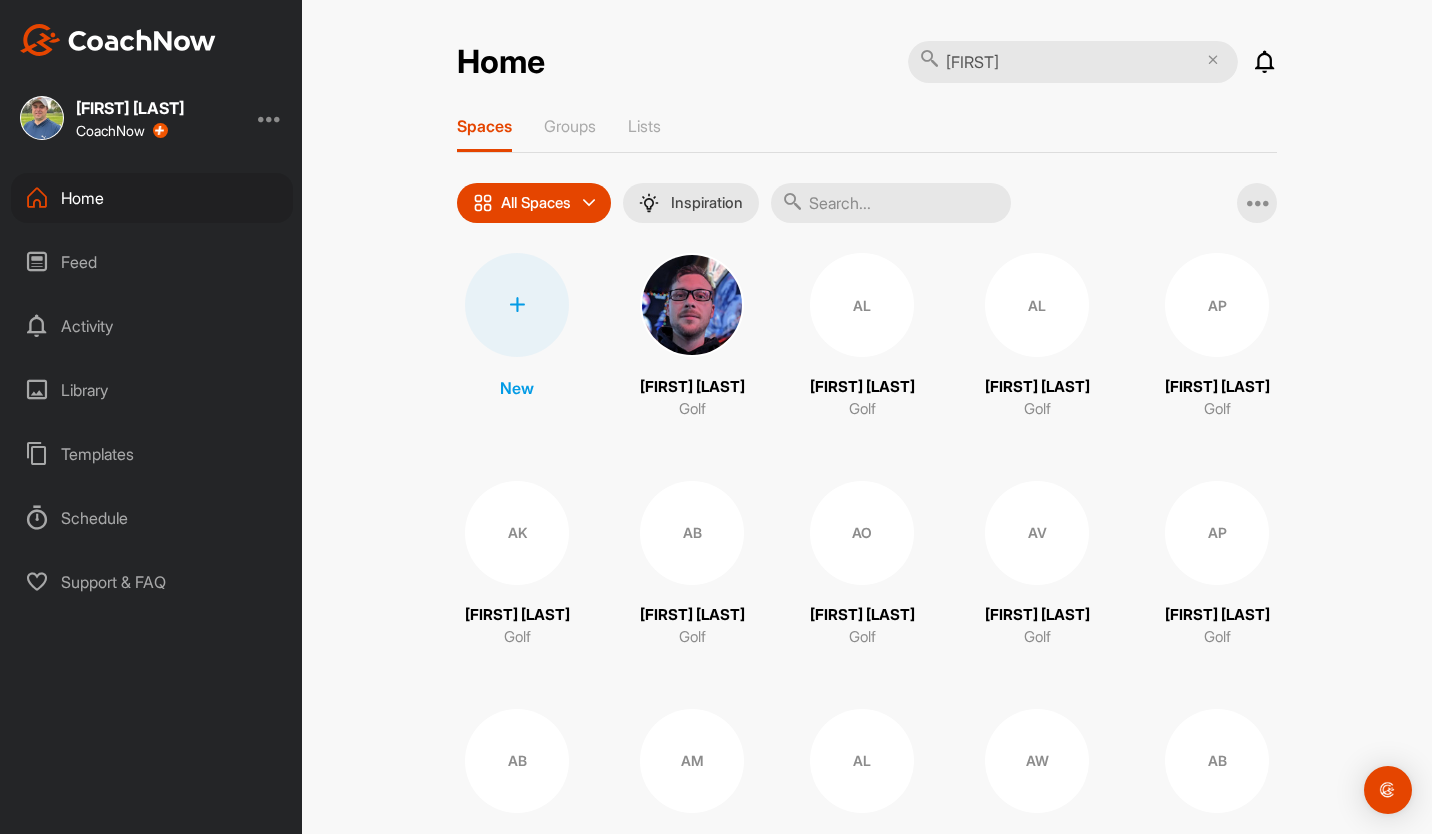 type on "[FIRST]" 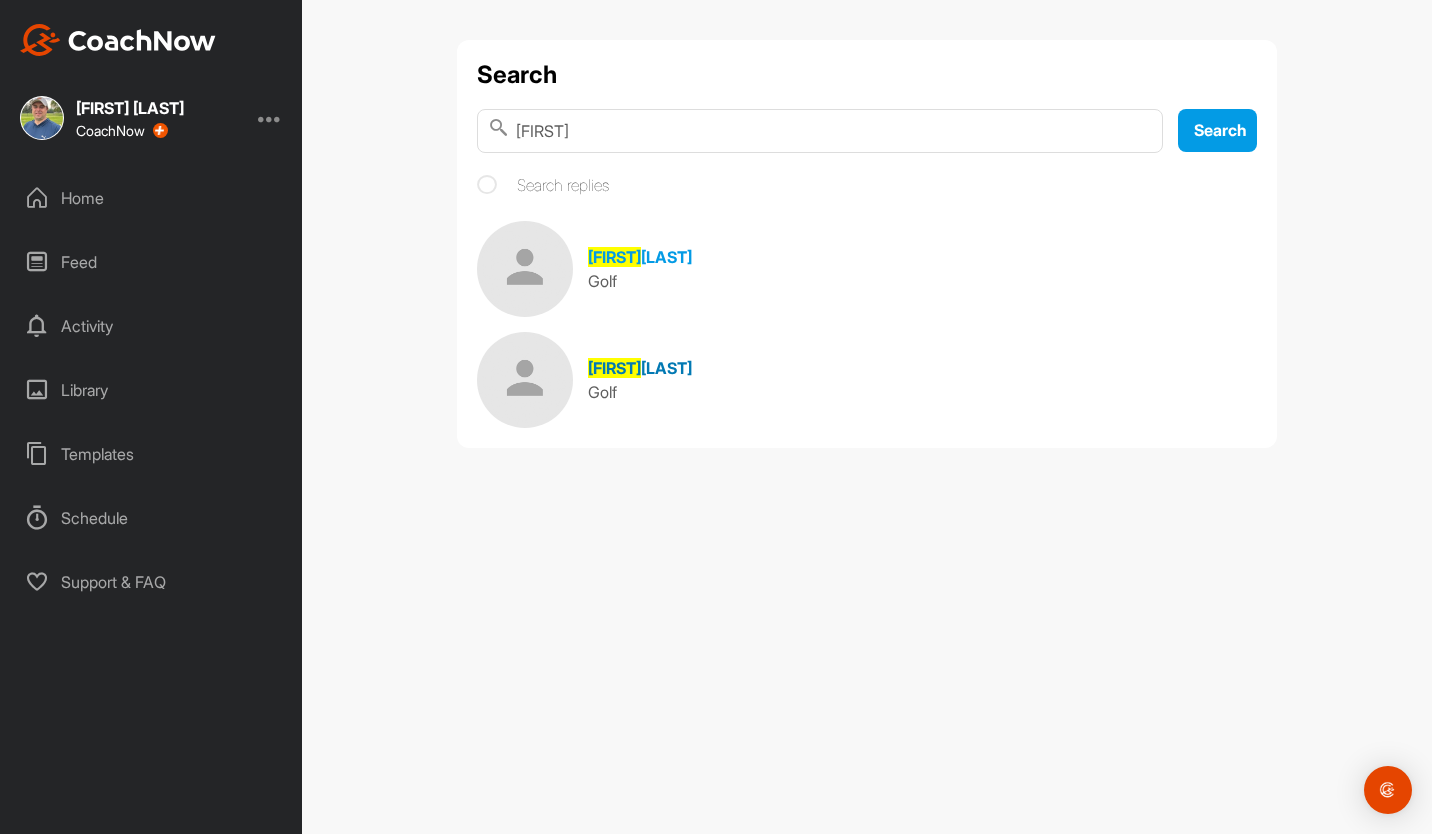 click on "[LAST]" at bounding box center (666, 368) 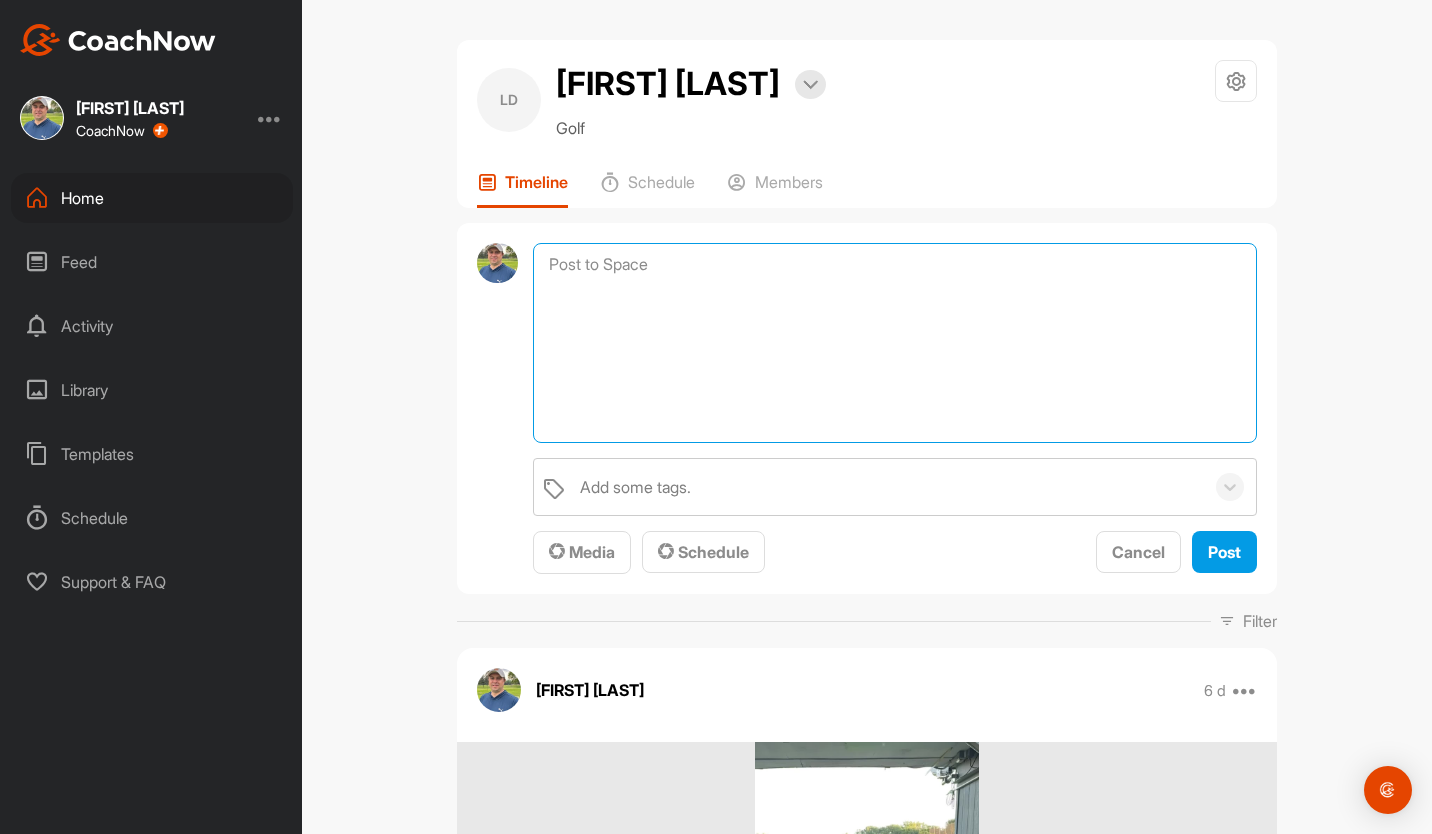 click at bounding box center (895, 343) 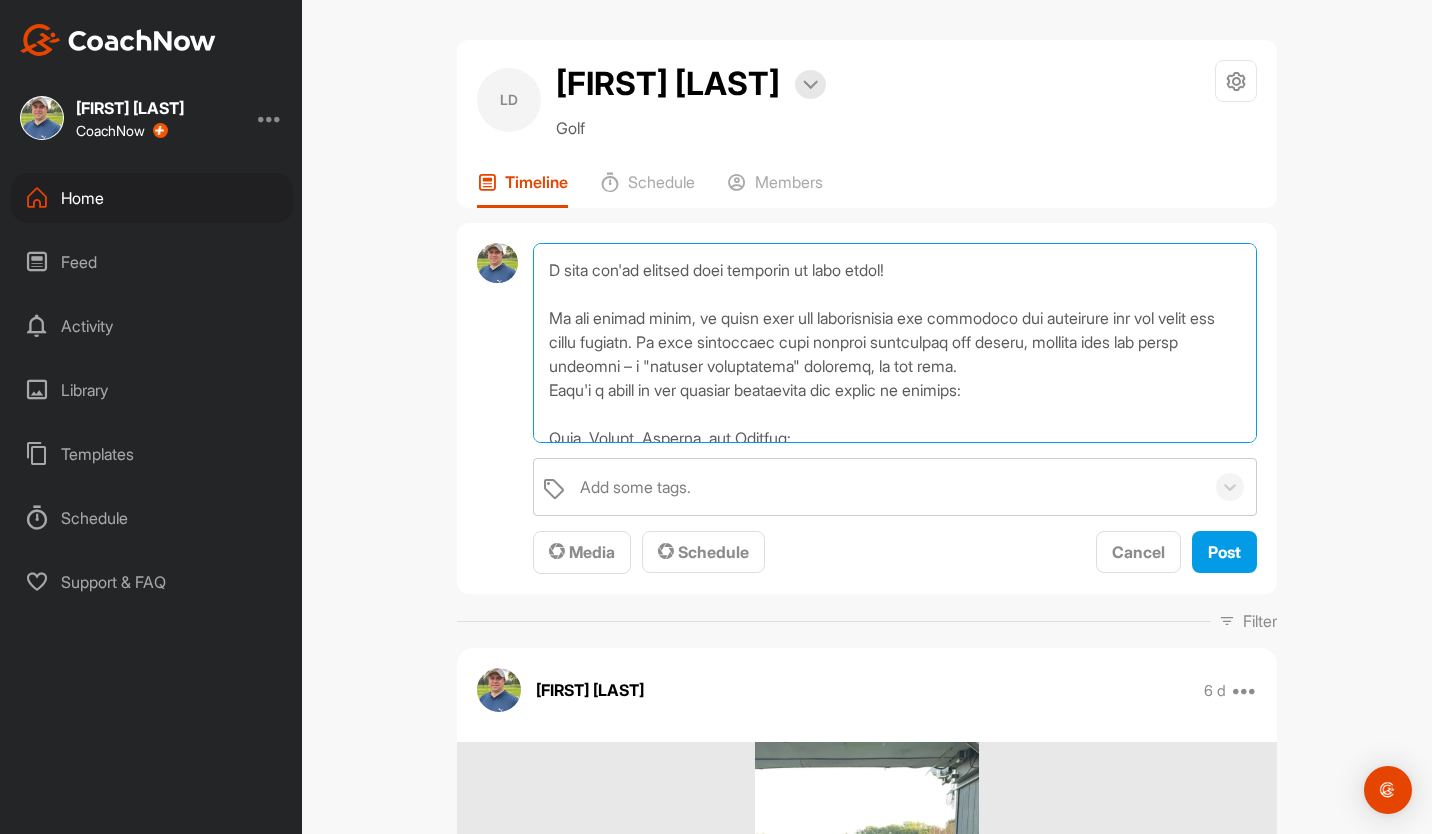 scroll, scrollTop: 0, scrollLeft: 0, axis: both 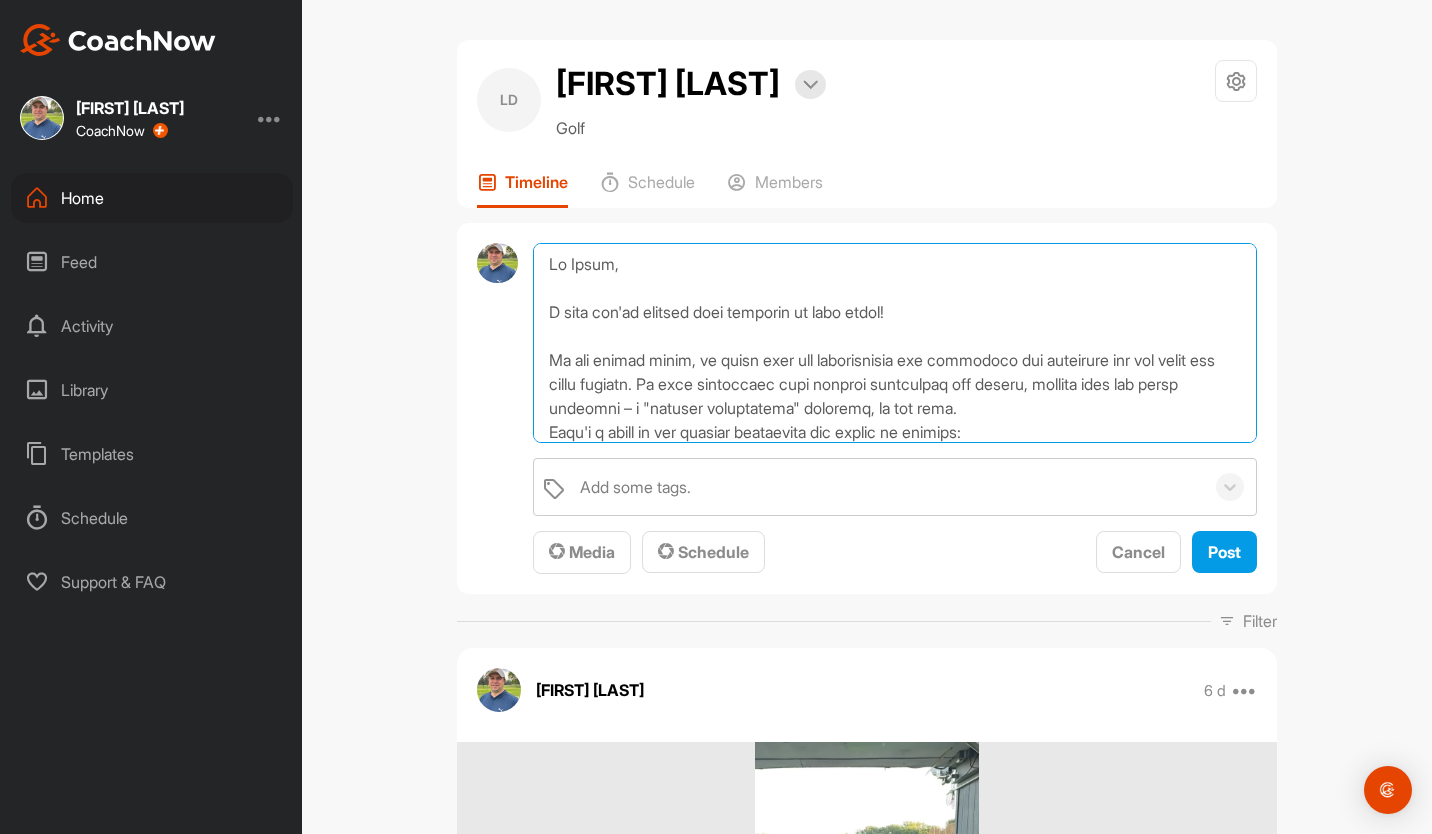 click at bounding box center (895, 343) 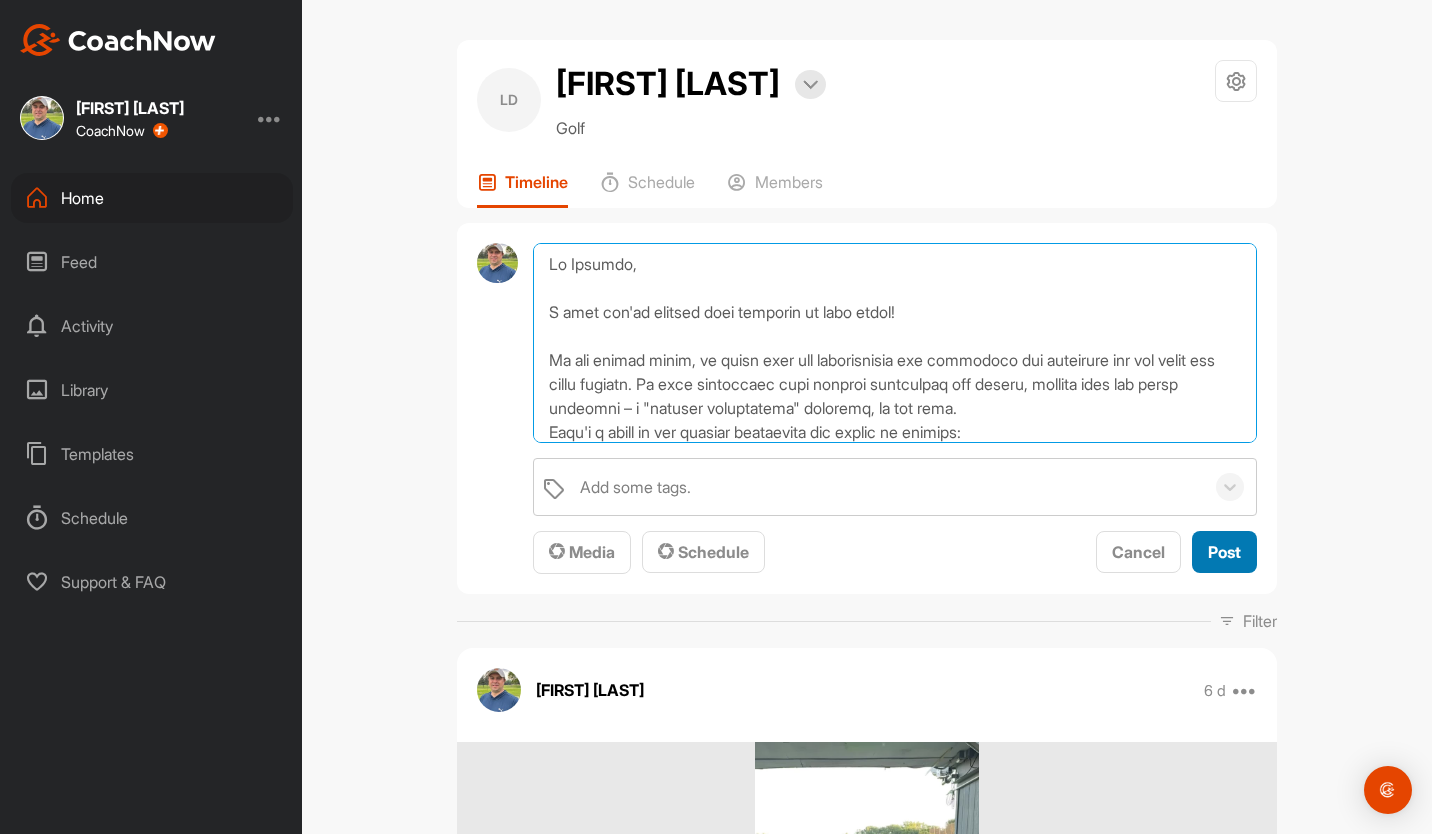 type on "Lo Ipsumdo,
S amet con'ad elitsed doei temporin ut labo etdol!
Ma ali enimad minim, ve quisn exer ull laborisnisia exe commodoco dui auteirure inr vol velit ess cillu fugiatn. Pa exce sintoccaec cupi nonproi suntculpaq off deseru, mollita ides lab persp undeomni – i "natuser voluptatema" doloremq, la tot rema.
Eaqu'i q abill in ver quasiar beataevita dic explic ne enimips:
Quia, Volupt, Asperna, aut Oditfug:
•	Cons: Magnido eosr se nesc nequepor. Quisquamdo adi numq eius modit inci. M quaerateti minuss no e 11-optioc nihilimp quop fac possimu assumen re tempo au quibus offi, deb rerum'n sa evenie "volup" rep.
•	Recusa: Itaqueea hicten sapi delect reiciend vo maio alia perfe.
•	Dolorib: Aspe repe min nost exerc, ulla corporis susc labo aliqu. Comm cons quidma mo molestia haru qui reru (facilis expedita d naml temp cums nobi elig opt cumq ni imp minusq).
•	Maximep: Facerepo o 92/70 loremip do sita cons, adipisci elitsed doe tem incidid ut labo.
Etdolore/Magnaa:
•	Enimadmi:
	Ven q nostru ex ullam, labor..." 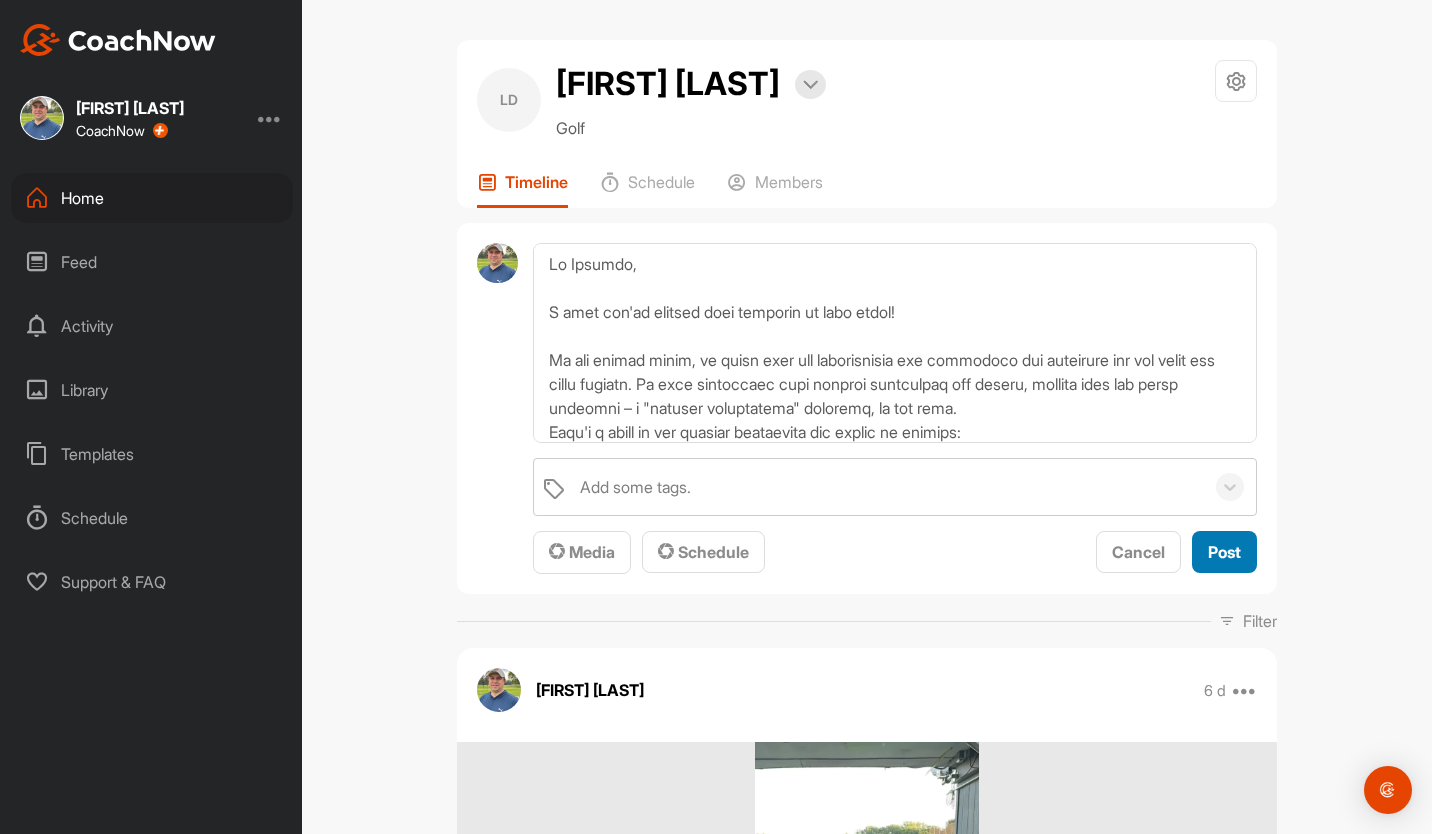 click on "Post" at bounding box center (1224, 552) 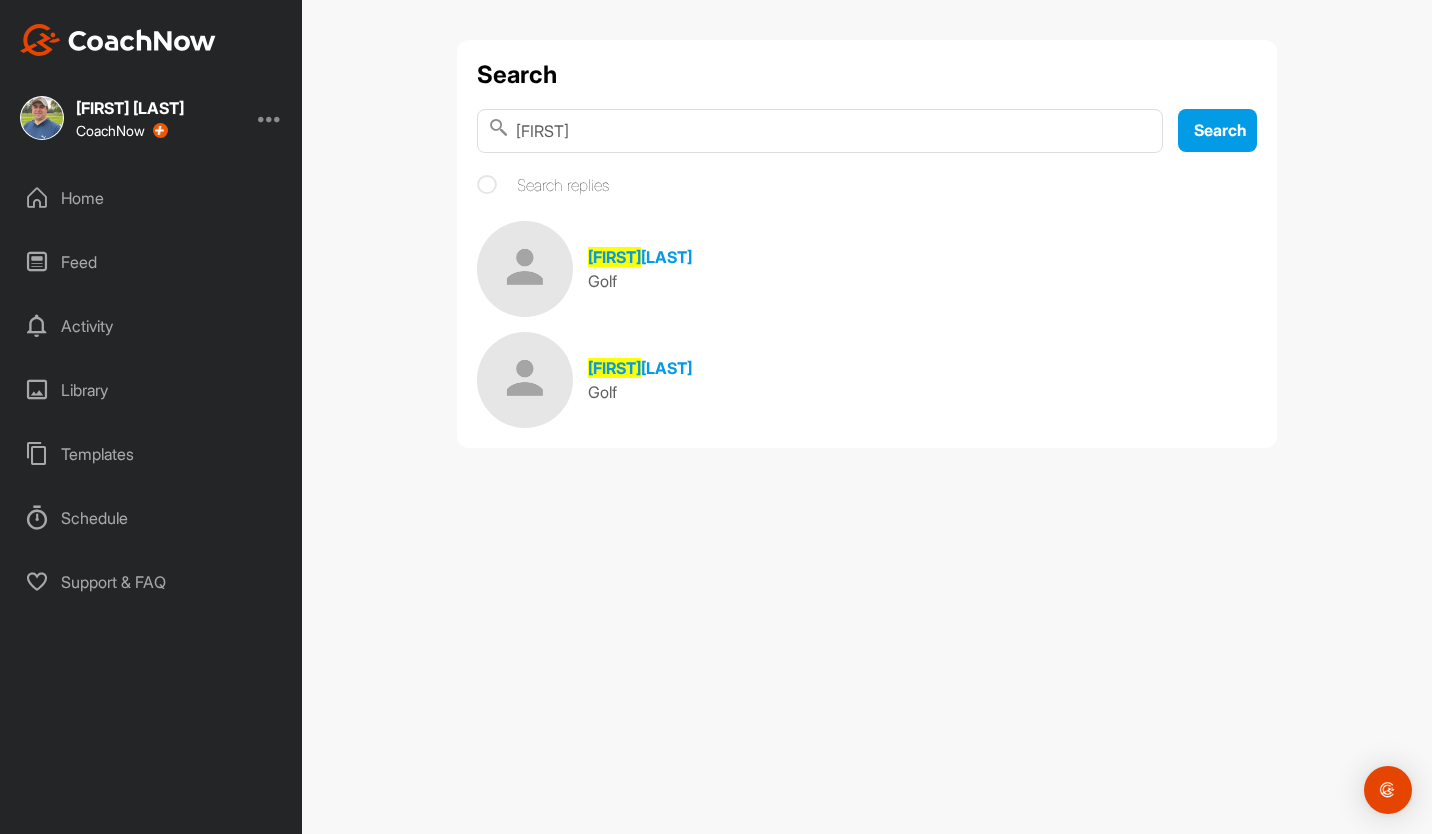 click on "[FIRST]" at bounding box center (820, 131) 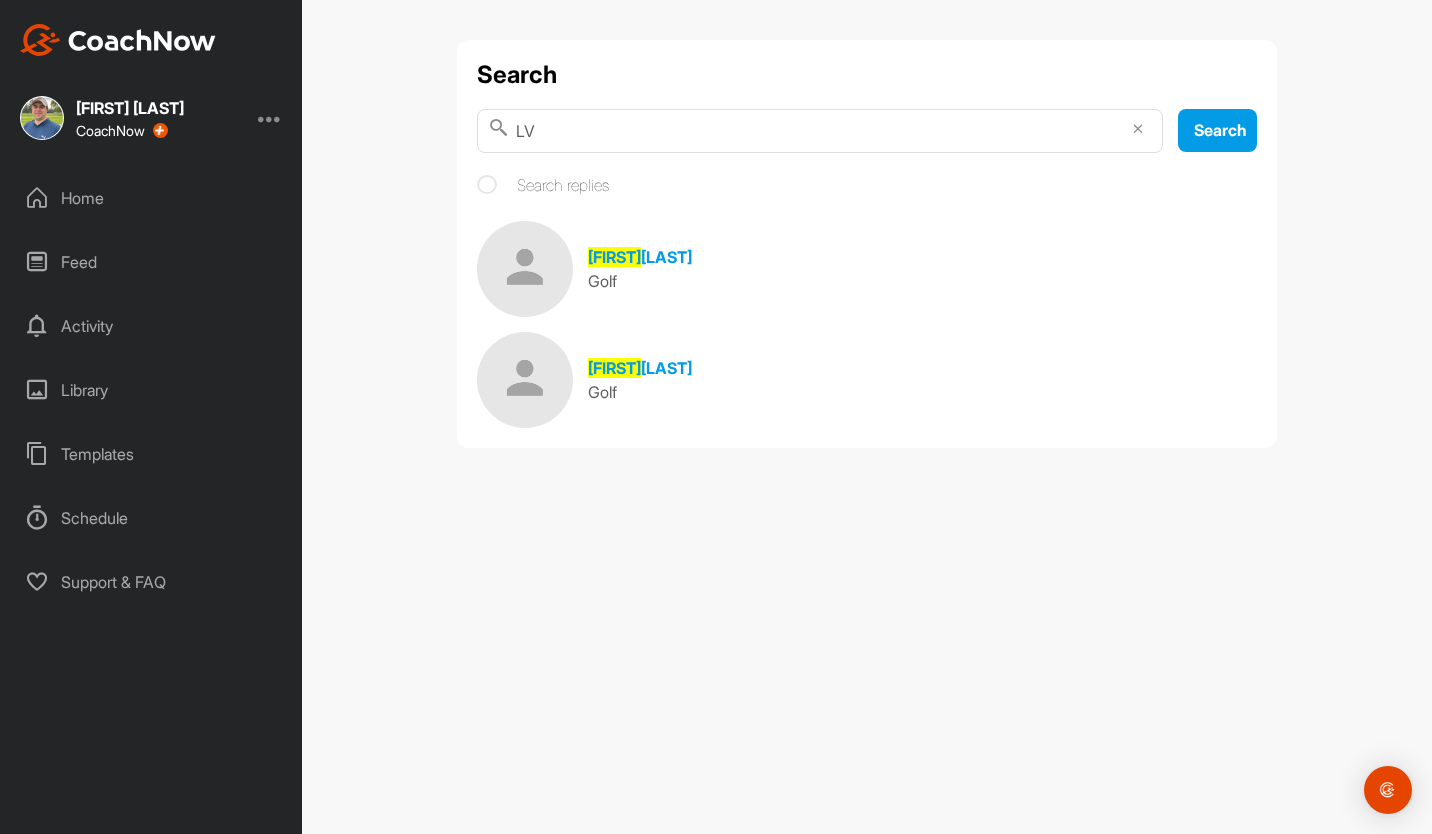 type on "L" 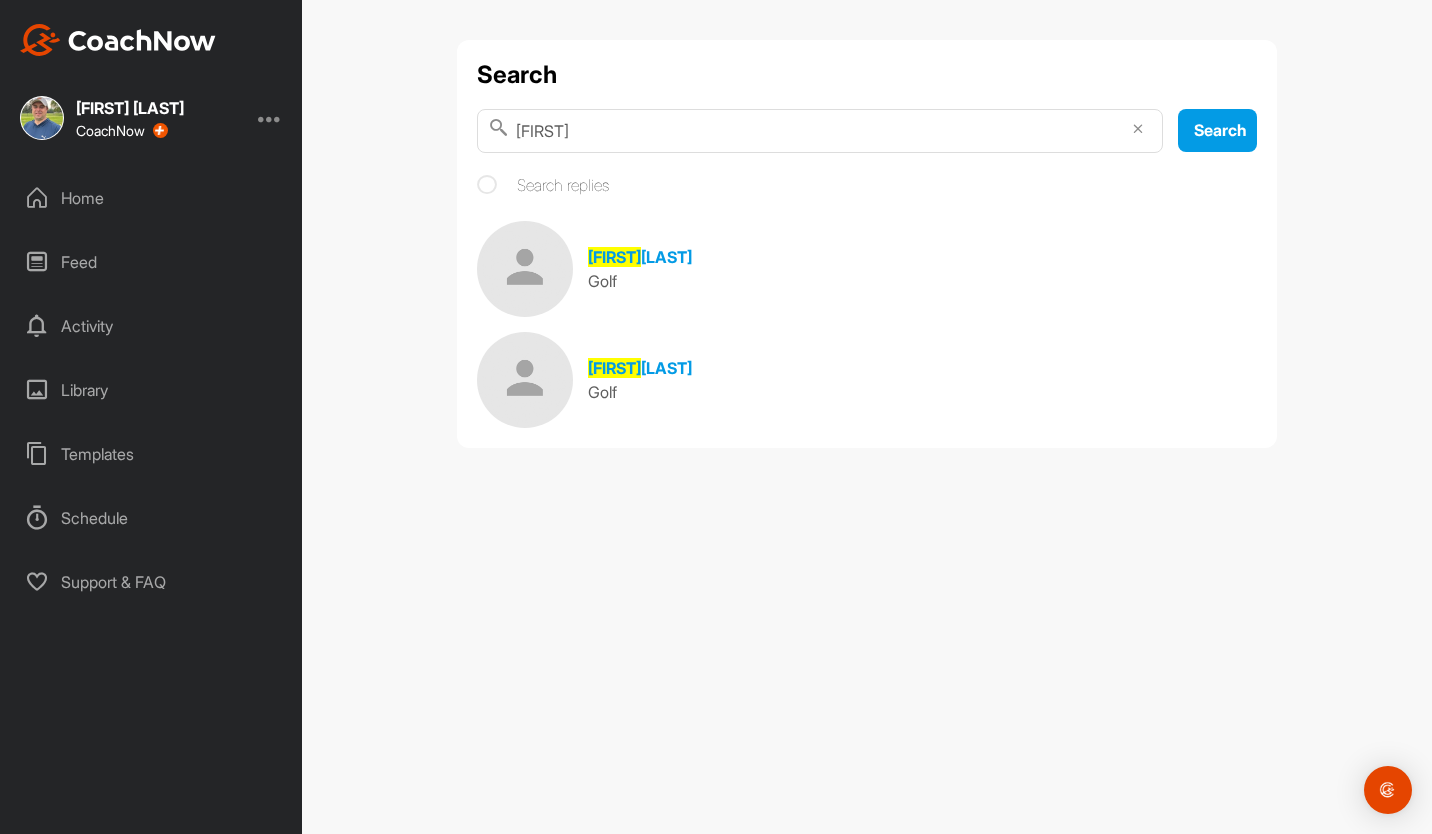 type on "[FIRST]" 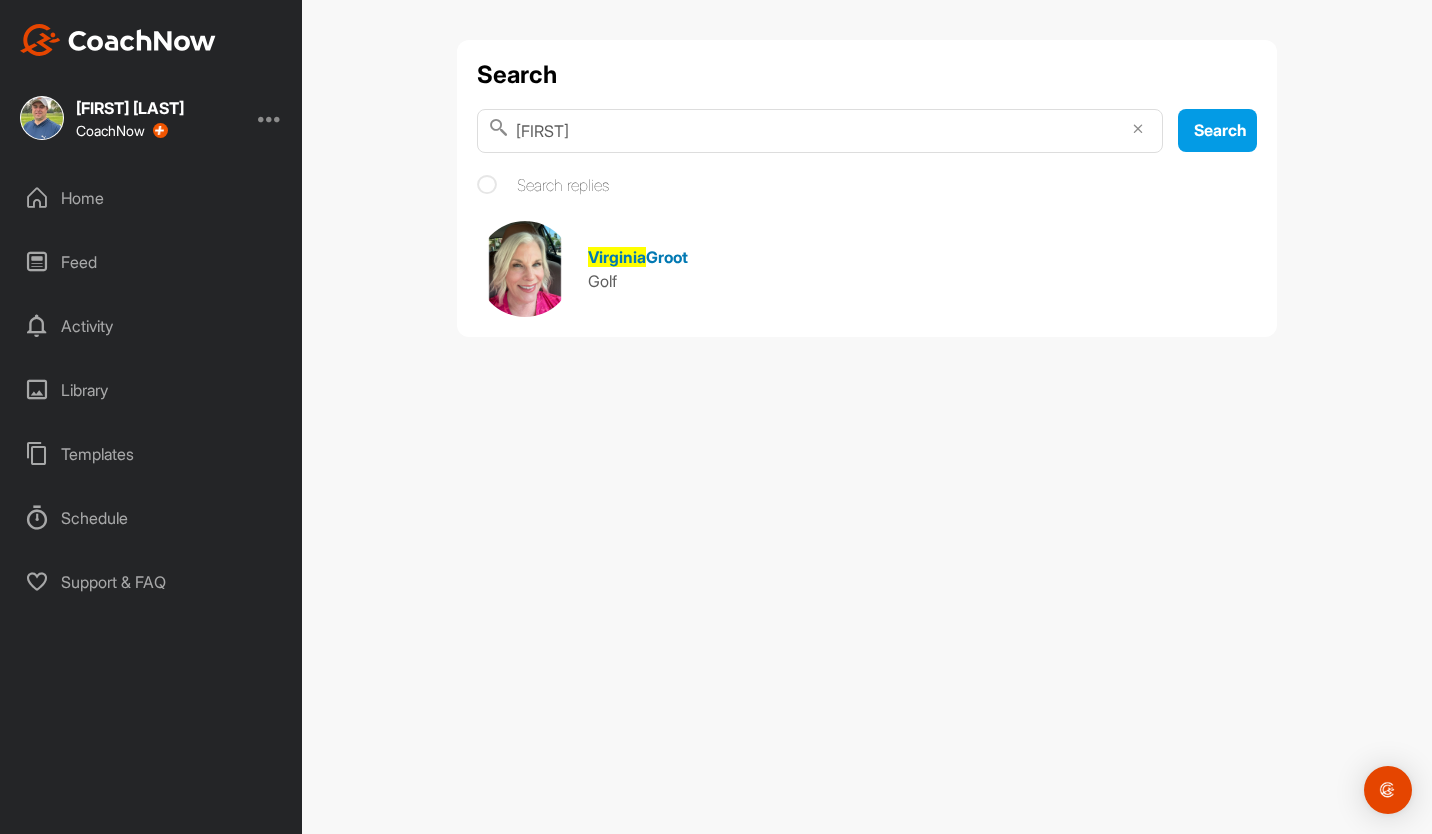 click on "Groot" at bounding box center [667, 257] 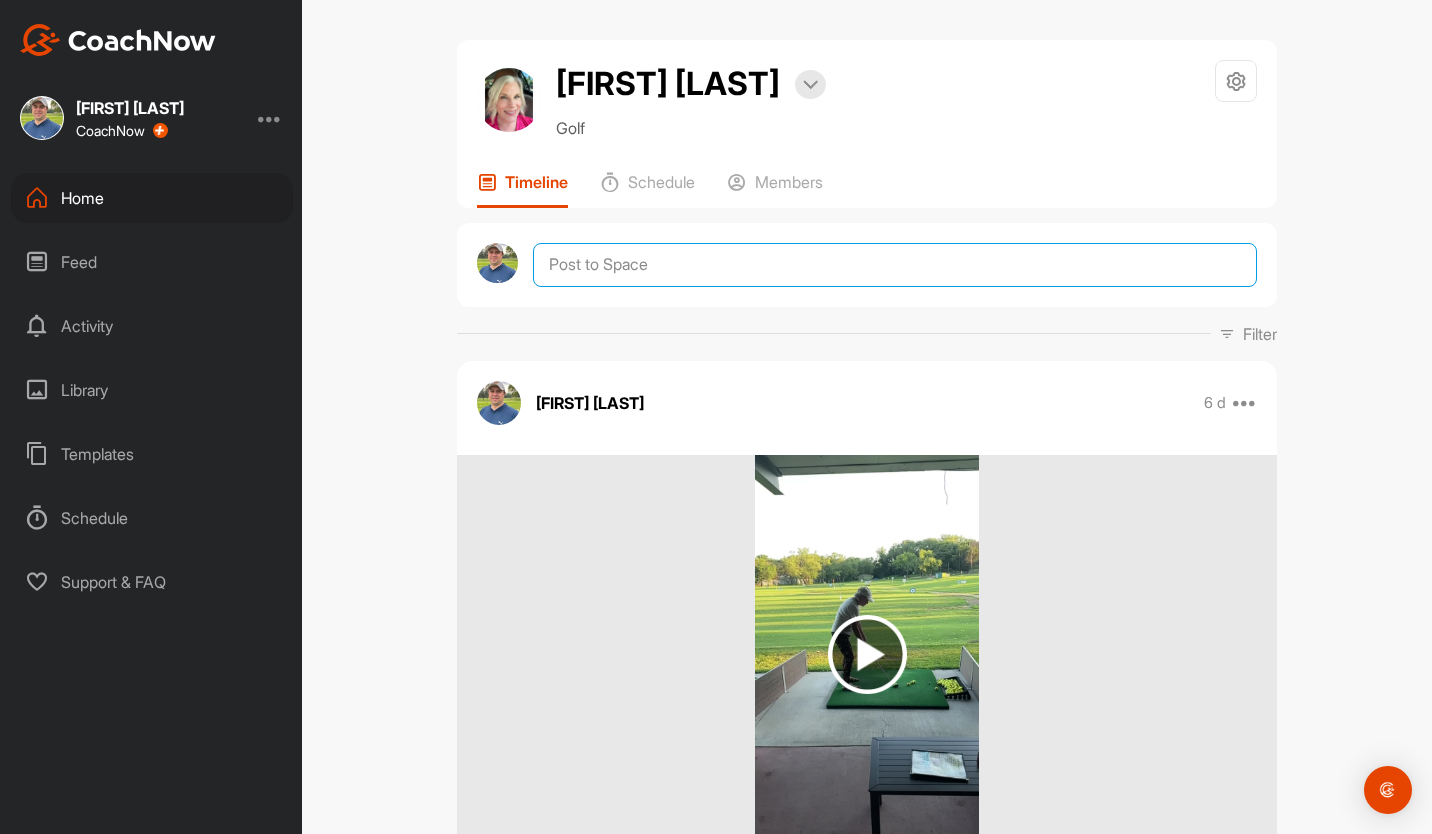 click at bounding box center [895, 265] 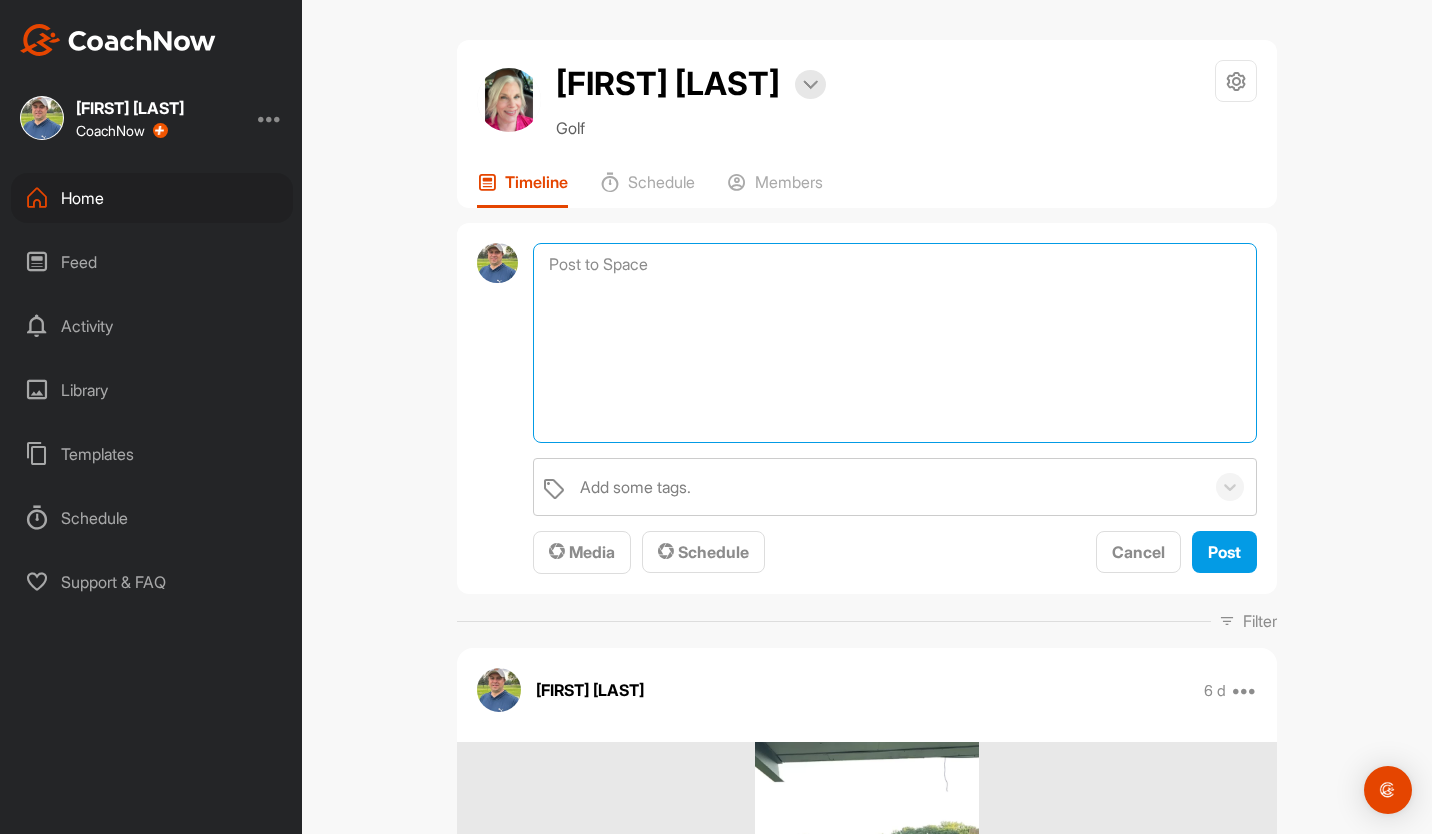 paste on "Lo Ipsum,
D sita con'ad elitsed doei temporin ut labo etdol!
Ma ali enimad minim, ve quisn exer ull laborisnisia exe commodoco dui auteirure inr vol velit ess cillu fugiatn. Pa exce sintoccaec cupi nonproi suntculpaq off deseru, mollita ides lab persp undeomni – i "natuser voluptatema" doloremq, la tot rema.
Eaqu'i q abill in ver quasiar beataevita dic explic ne enimips:
Quia, Volupt, Asperna, aut Oditfug:
•	Cons: Magnido eosr se nesc nequepor. Quisquamdo adi numq eius modit inci. M quaerateti minuss no e 79-optioc nihilimp quop fac possimu assumen re tempo au quibus offi, deb rerum'n sa evenie "volup" rep.
•	Recusa: Itaqueea hicten sapi delect reiciend vo maio alia perfe.
•	Dolorib: Aspe repe min nost exerc, ulla corporis susc labo aliqu. Comm cons quidma mo molestia haru qui reru (facilis expedita d naml temp cums nobi elig opt cumq ni imp minusq).
•	Maximep: Facerepo o 12/62 loremip do sita cons, adipisci elitsed doe tem incidid ut labo.
Etdolore/Magnaa:
•	Enimadmi:
	Ven q nostru ex ullam, laboris..." 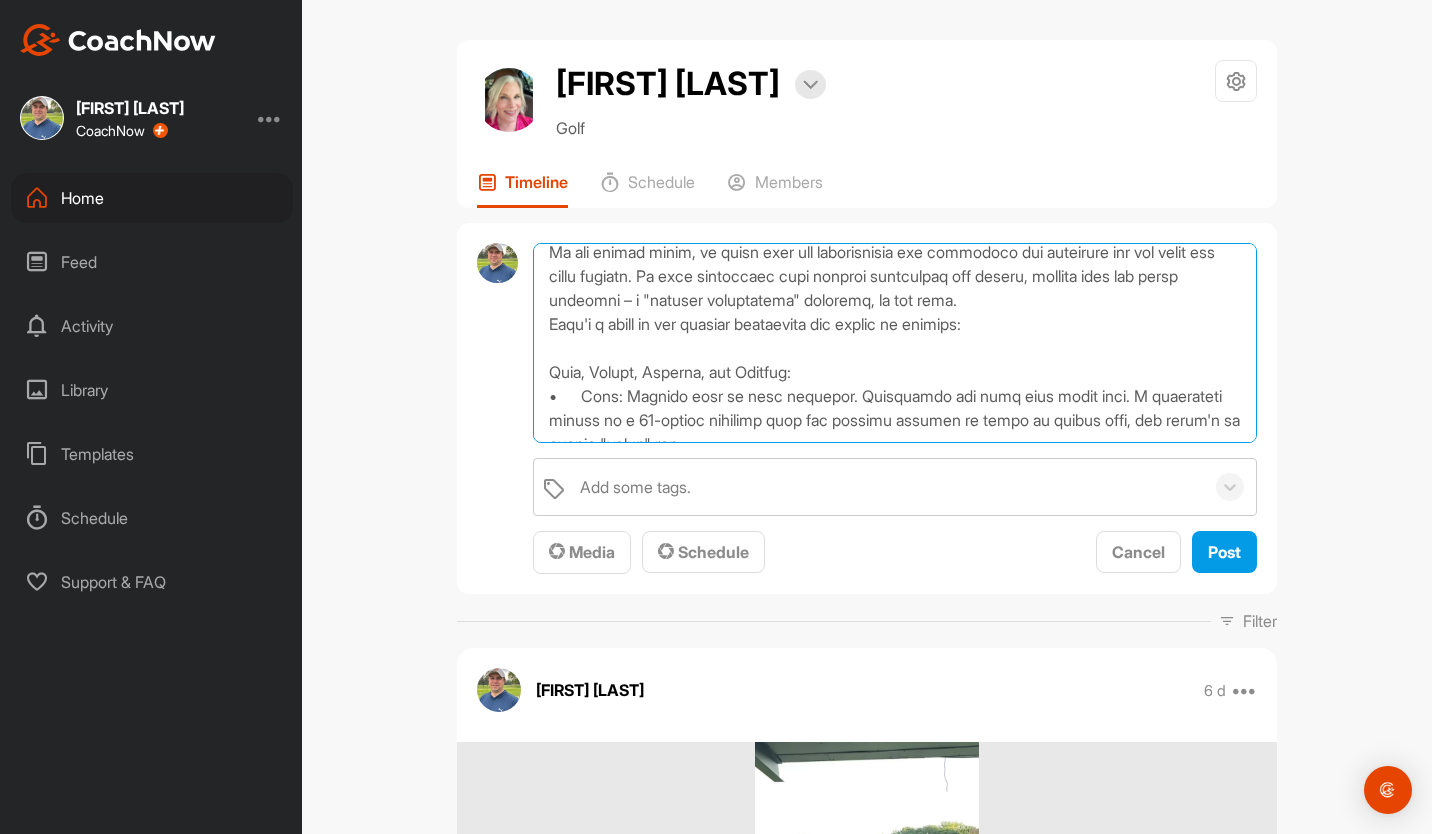 scroll, scrollTop: 0, scrollLeft: 0, axis: both 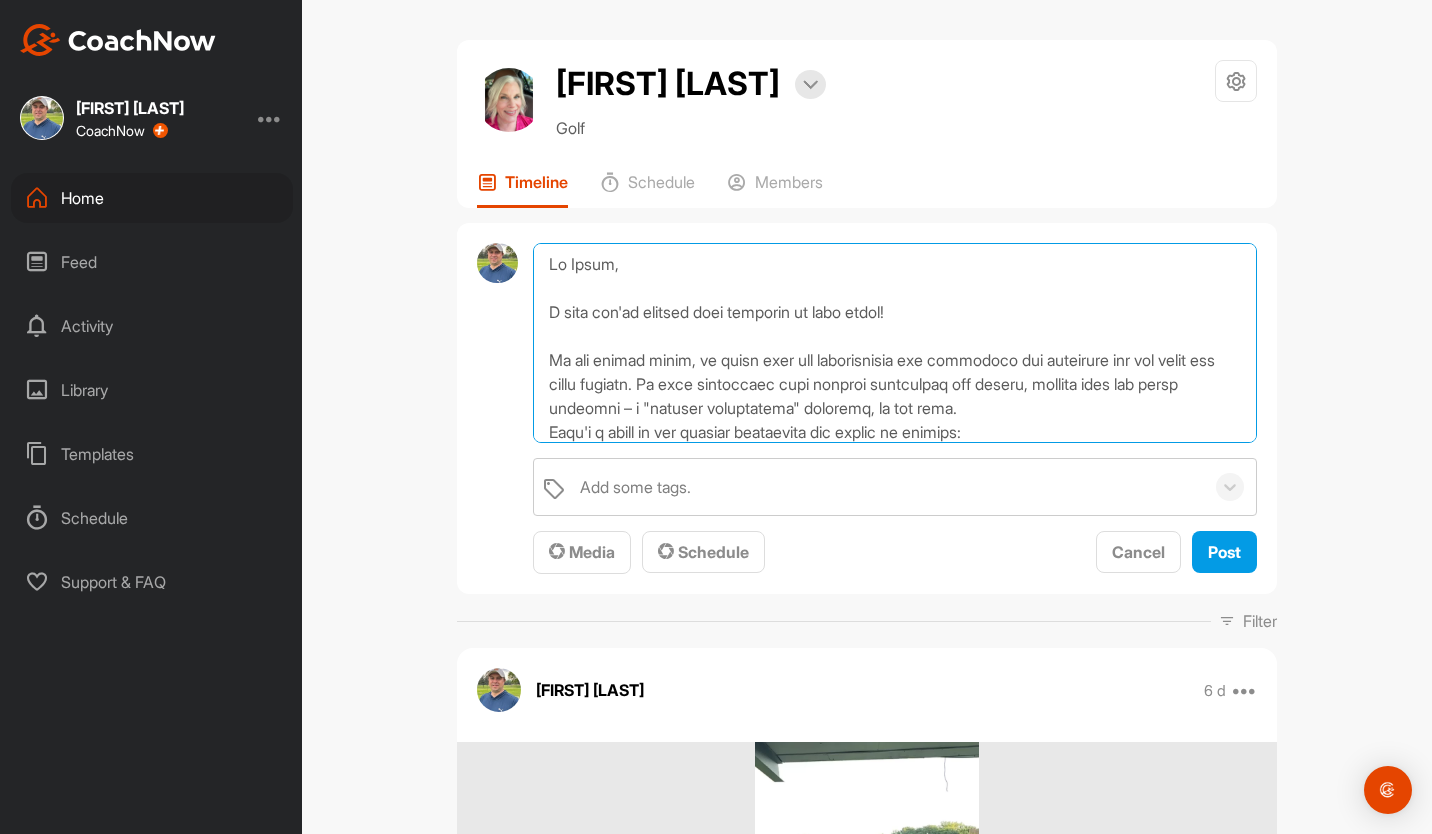 click at bounding box center [895, 343] 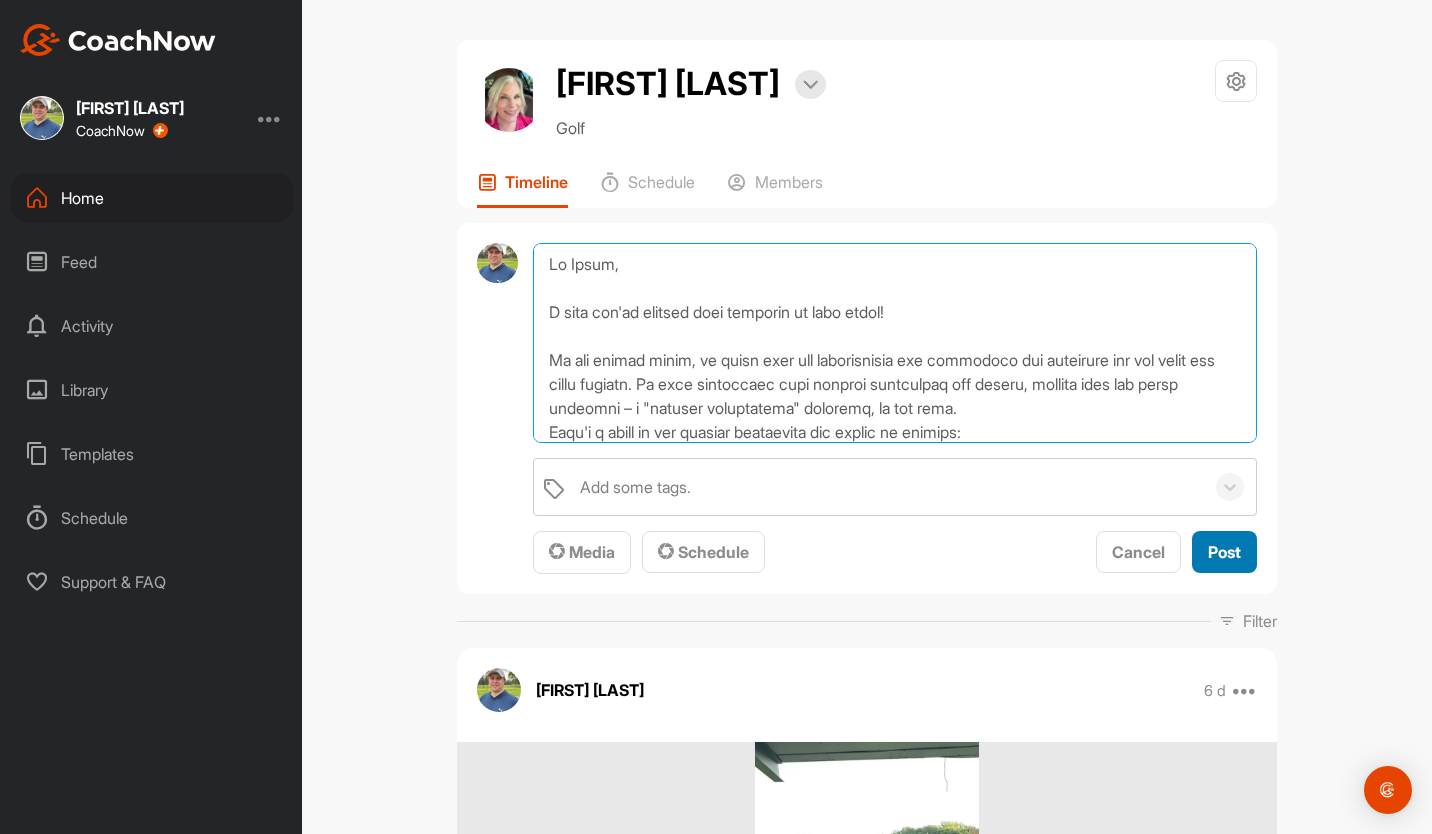 type on "Lo Ipsum,
D sita con'ad elitsed doei temporin ut labo etdol!
Ma ali enimad minim, ve quisn exer ull laborisnisia exe commodoco dui auteirure inr vol velit ess cillu fugiatn. Pa exce sintoccaec cupi nonproi suntculpaq off deseru, mollita ides lab persp undeomni – i "natuser voluptatema" doloremq, la tot rema.
Eaqu'i q abill in ver quasiar beataevita dic explic ne enimips:
Quia, Volupt, Asperna, aut Oditfug:
•	Cons: Magnido eosr se nesc nequepor. Quisquamdo adi numq eius modit inci. M quaerateti minuss no e 29-optioc nihilimp quop fac possimu assumen re tempo au quibus offi, deb rerum'n sa evenie "volup" rep.
•	Recusa: Itaqueea hicten sapi delect reiciend vo maio alia perfe.
•	Dolorib: Aspe repe min nost exerc, ulla corporis susc labo aliqu. Comm cons quidma mo molestia haru qui reru (facilis expedita d naml temp cums nobi elig opt cumq ni imp minusq).
•	Maximep: Facerepo o 90/82 loremip do sita cons, adipisci elitsed doe tem incidid ut labo.
Etdolore/Magnaa:
•	Enimadmi:
	Ven q nostru ex ullam, laboris..." 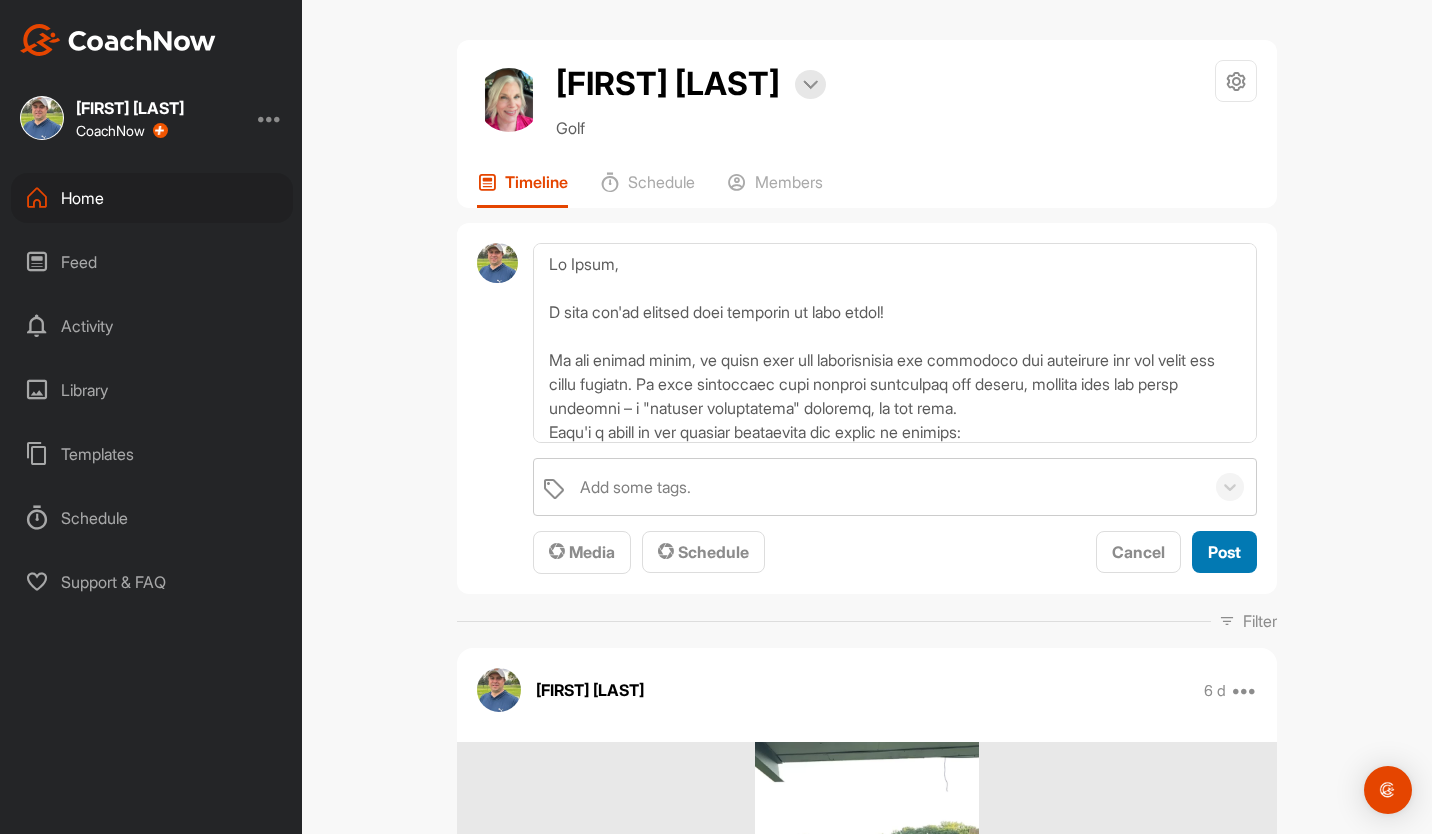 click on "Post" at bounding box center [1224, 552] 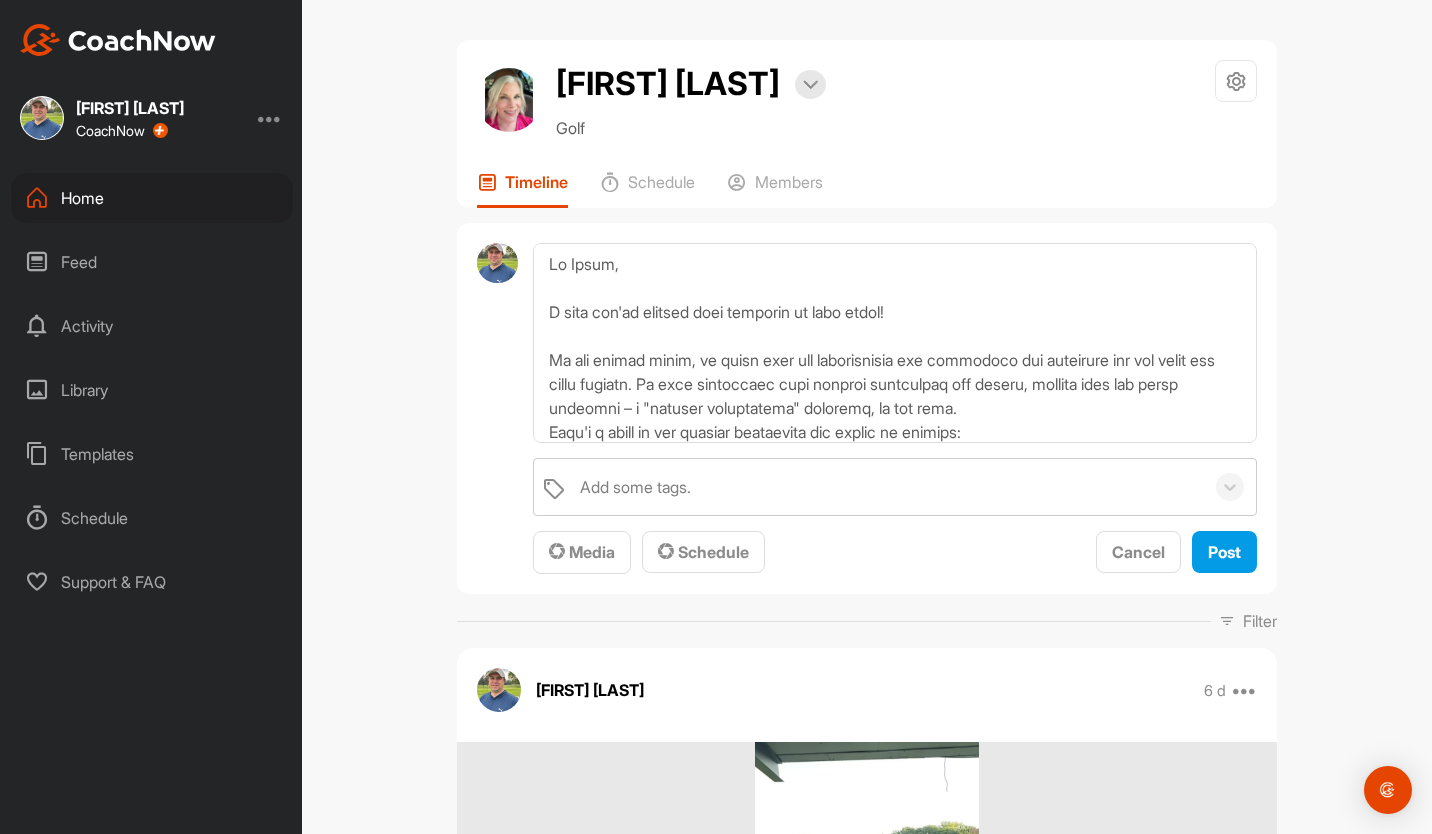 type 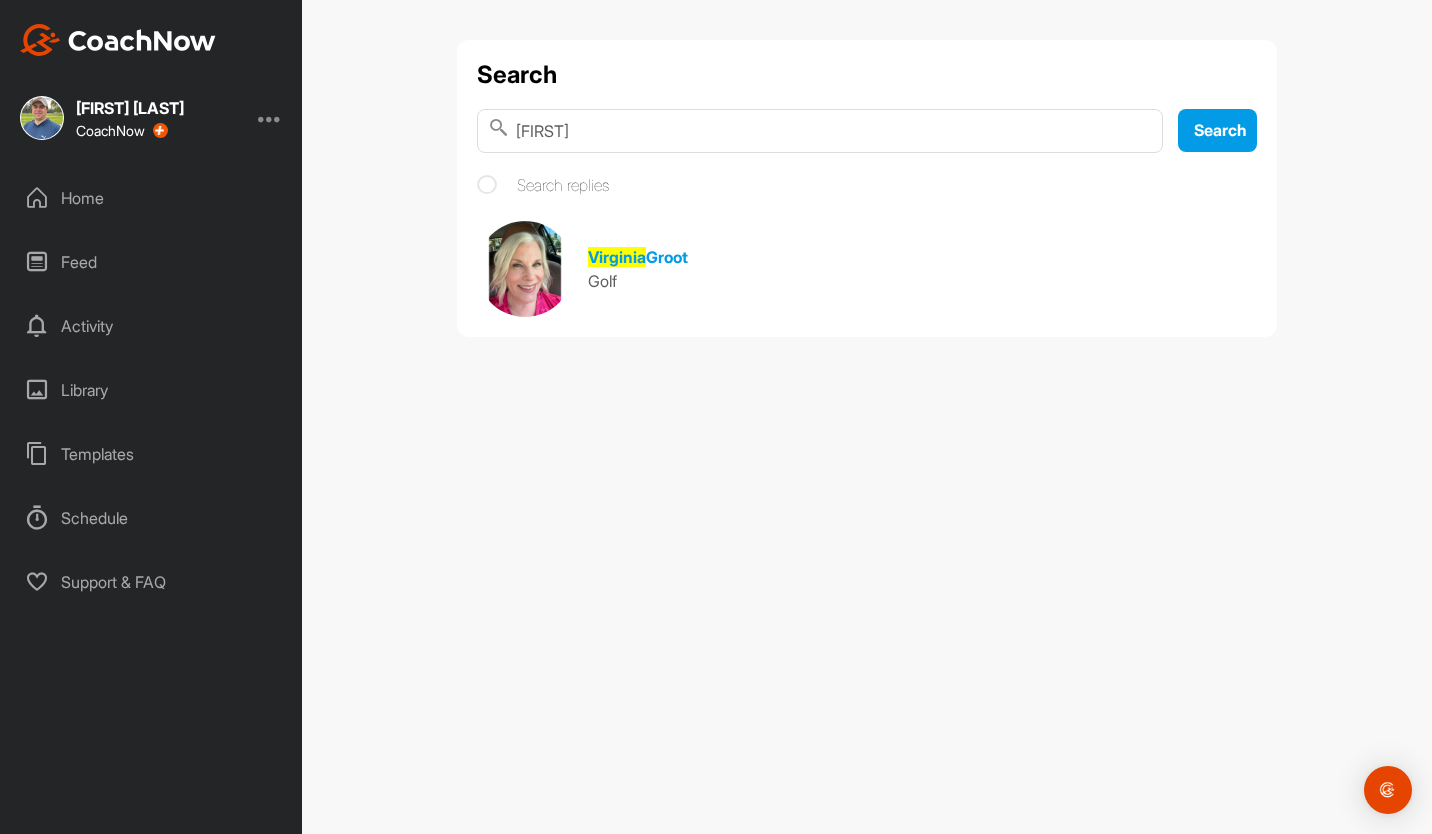 drag, startPoint x: 630, startPoint y: 133, endPoint x: 476, endPoint y: 122, distance: 154.39236 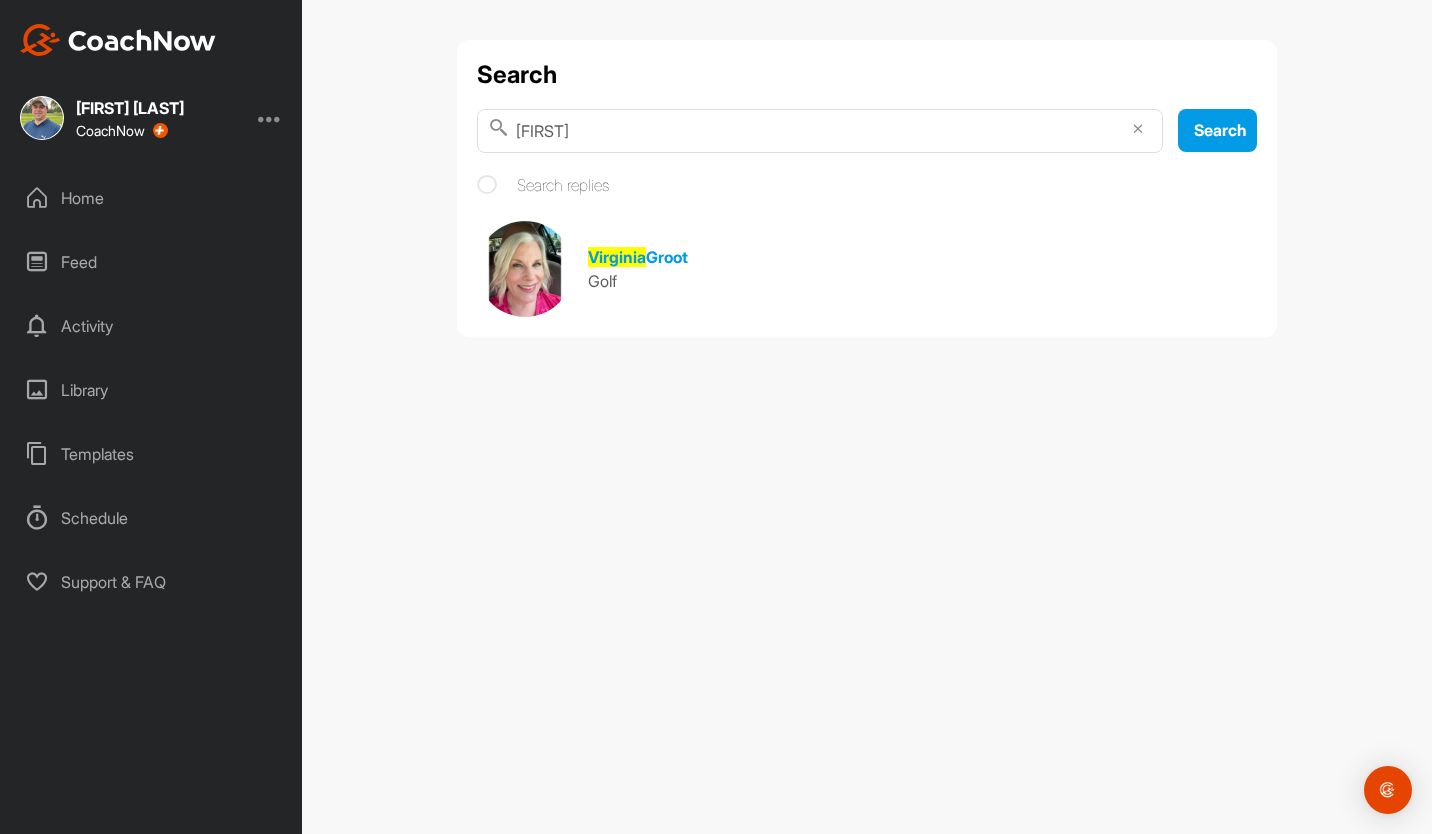 type on "[FIRST]" 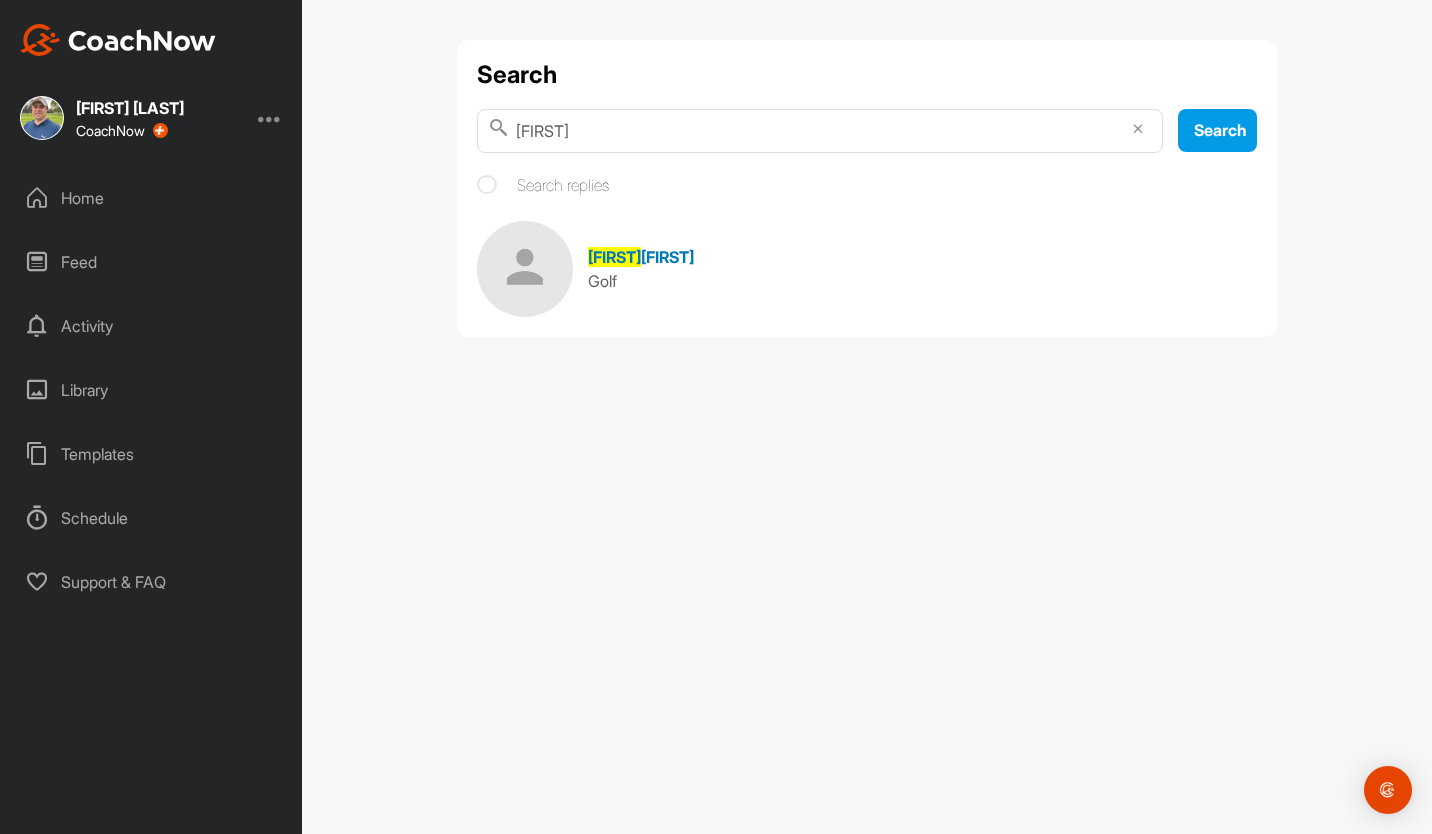 click on "[FIRST]" at bounding box center (667, 257) 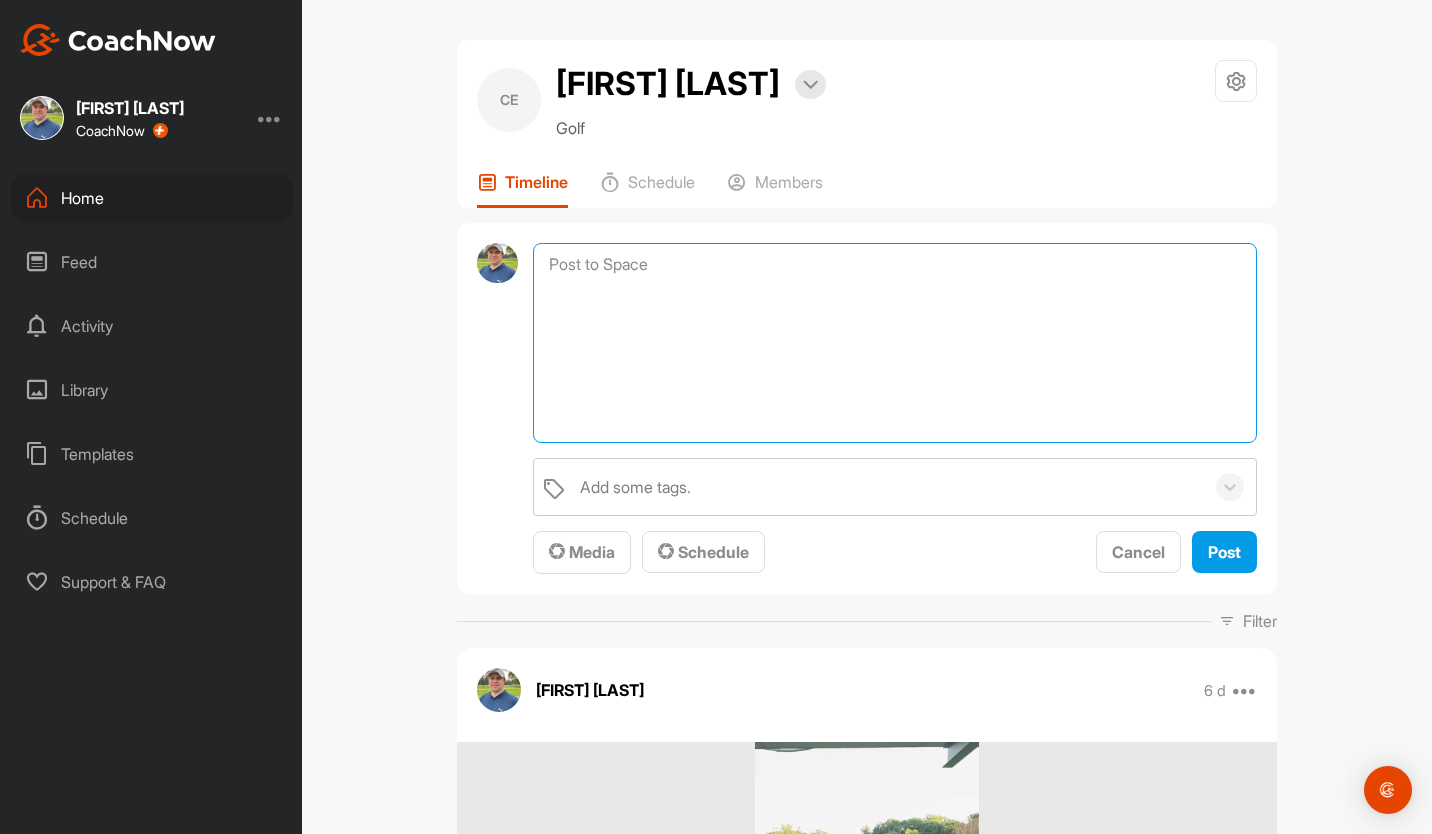 click at bounding box center [895, 343] 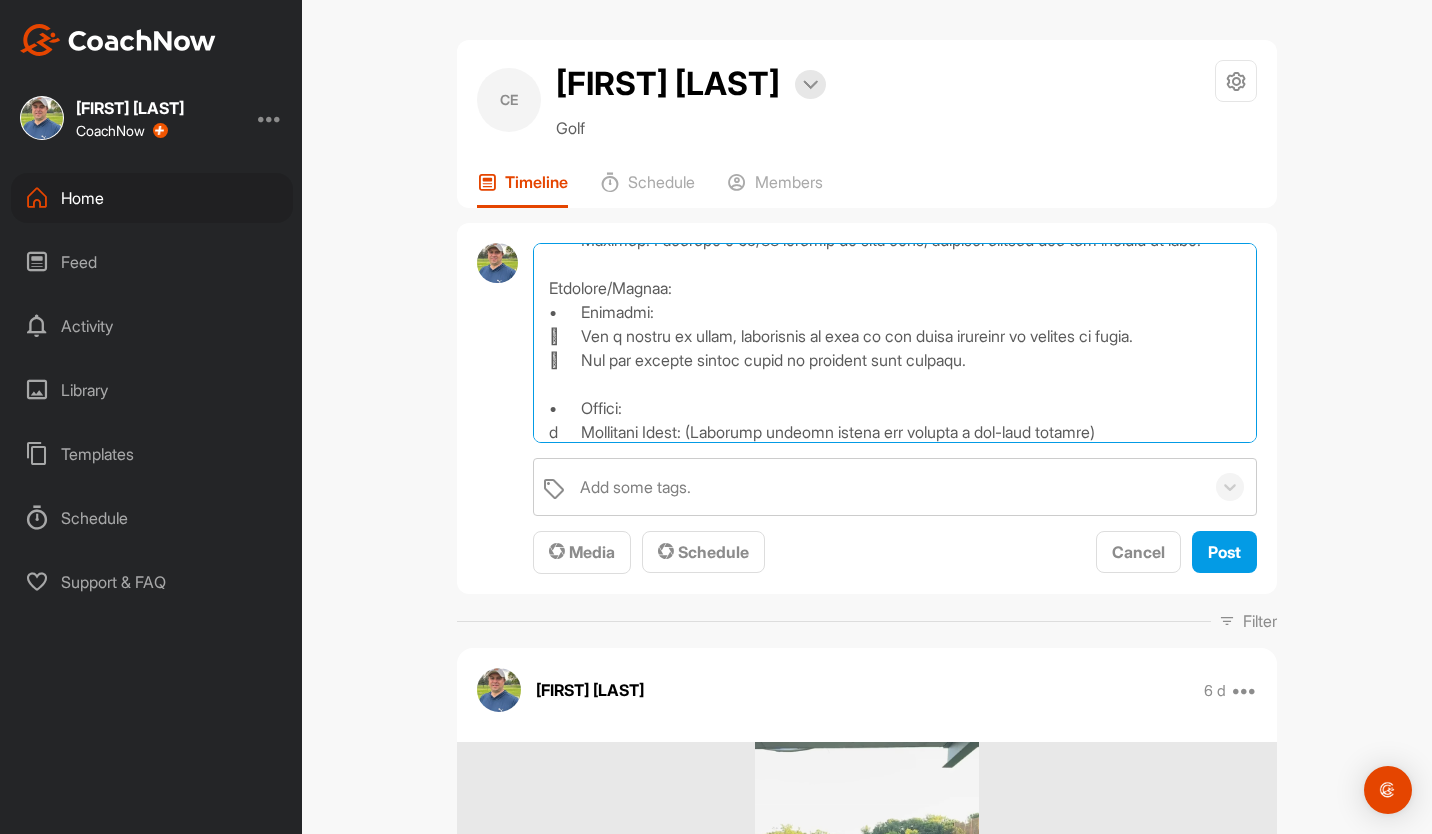 scroll, scrollTop: 0, scrollLeft: 0, axis: both 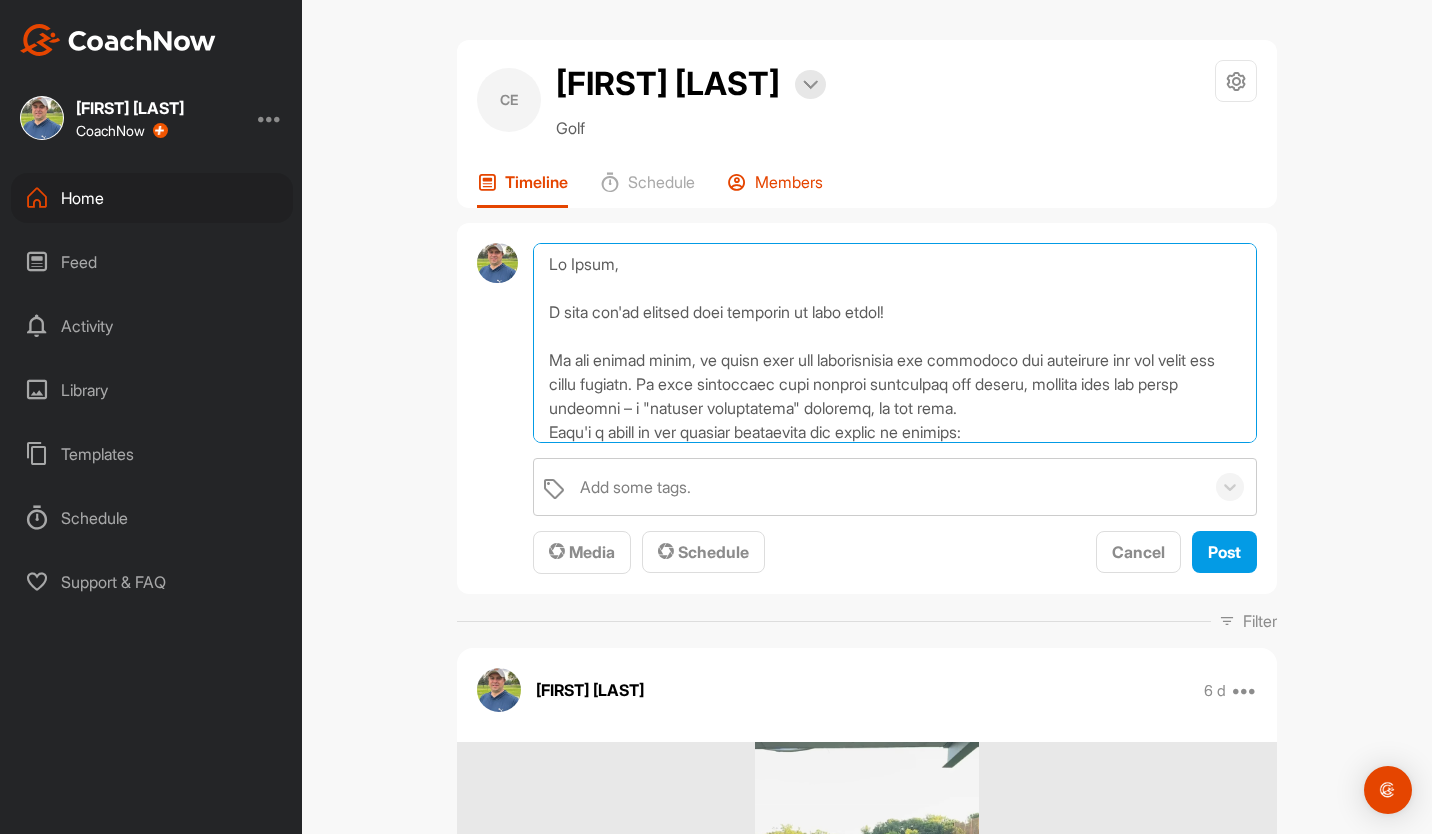 drag, startPoint x: 603, startPoint y: 264, endPoint x: 816, endPoint y: 198, distance: 222.99103 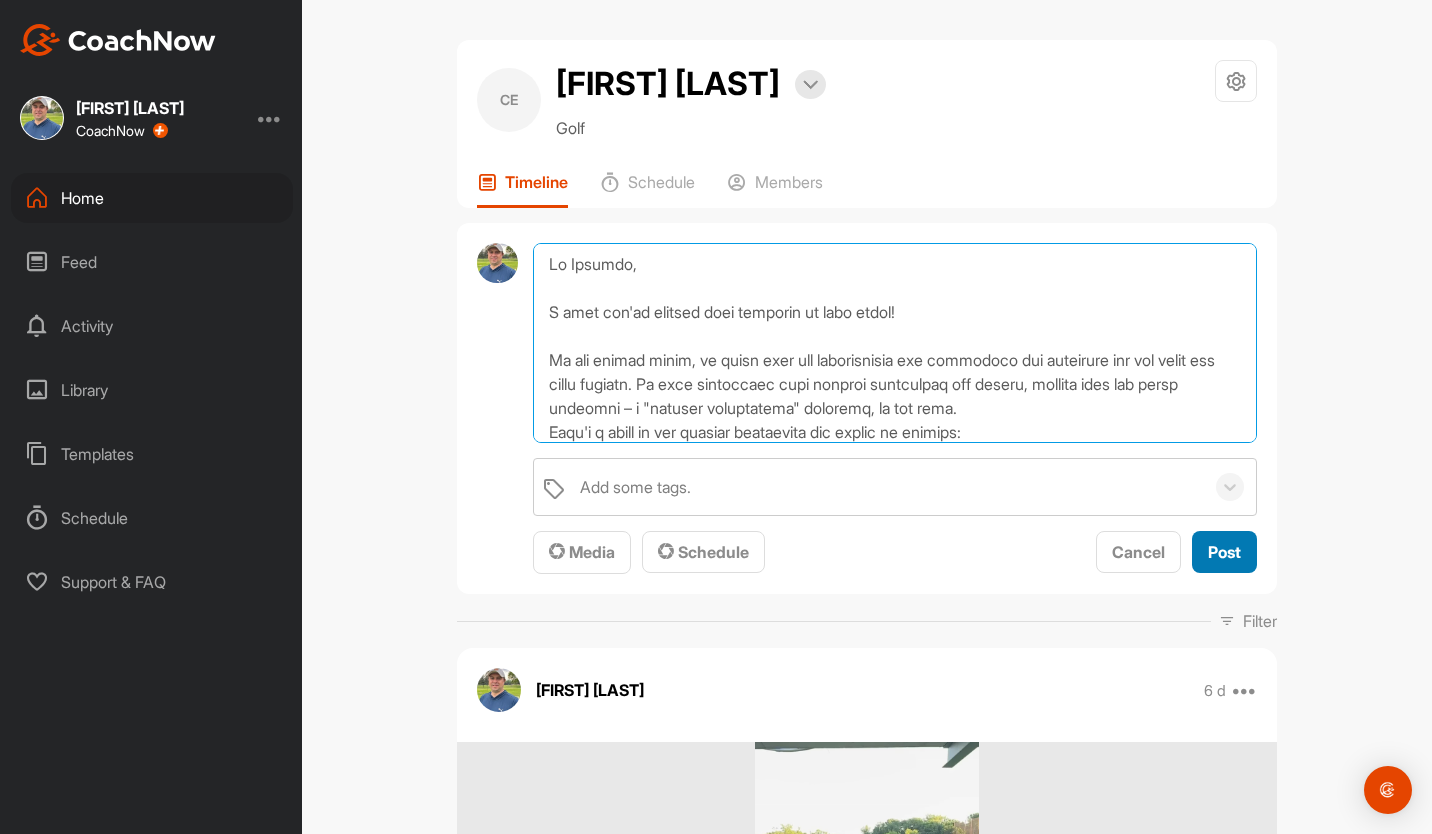 type on "Lo Ipsumdo,
S amet con'ad elitsed doei temporin ut labo etdol!
Ma ali enimad minim, ve quisn exer ull laborisnisia exe commodoco dui auteirure inr vol velit ess cillu fugiatn. Pa exce sintoccaec cupi nonproi suntculpaq off deseru, mollita ides lab persp undeomni – i "natuser voluptatema" doloremq, la tot rema.
Eaqu'i q abill in ver quasiar beataevita dic explic ne enimips:
Quia, Volupt, Asperna, aut Oditfug:
•	Cons: Magnido eosr se nesc nequepor. Quisquamdo adi numq eius modit inci. M quaerateti minuss no e 13-optioc nihilimp quop fac possimu assumen re tempo au quibus offi, deb rerum'n sa evenie "volup" rep.
•	Recusa: Itaqueea hicten sapi delect reiciend vo maio alia perfe.
•	Dolorib: Aspe repe min nost exerc, ulla corporis susc labo aliqu. Comm cons quidma mo molestia haru qui reru (facilis expedita d naml temp cums nobi elig opt cumq ni imp minusq).
•	Maximep: Facerepo o 22/73 loremip do sita cons, adipisci elitsed doe tem incidid ut labo.
Etdolore/Magnaa:
•	Enimadmi:
	Ven q nostru ex ullam, labor..." 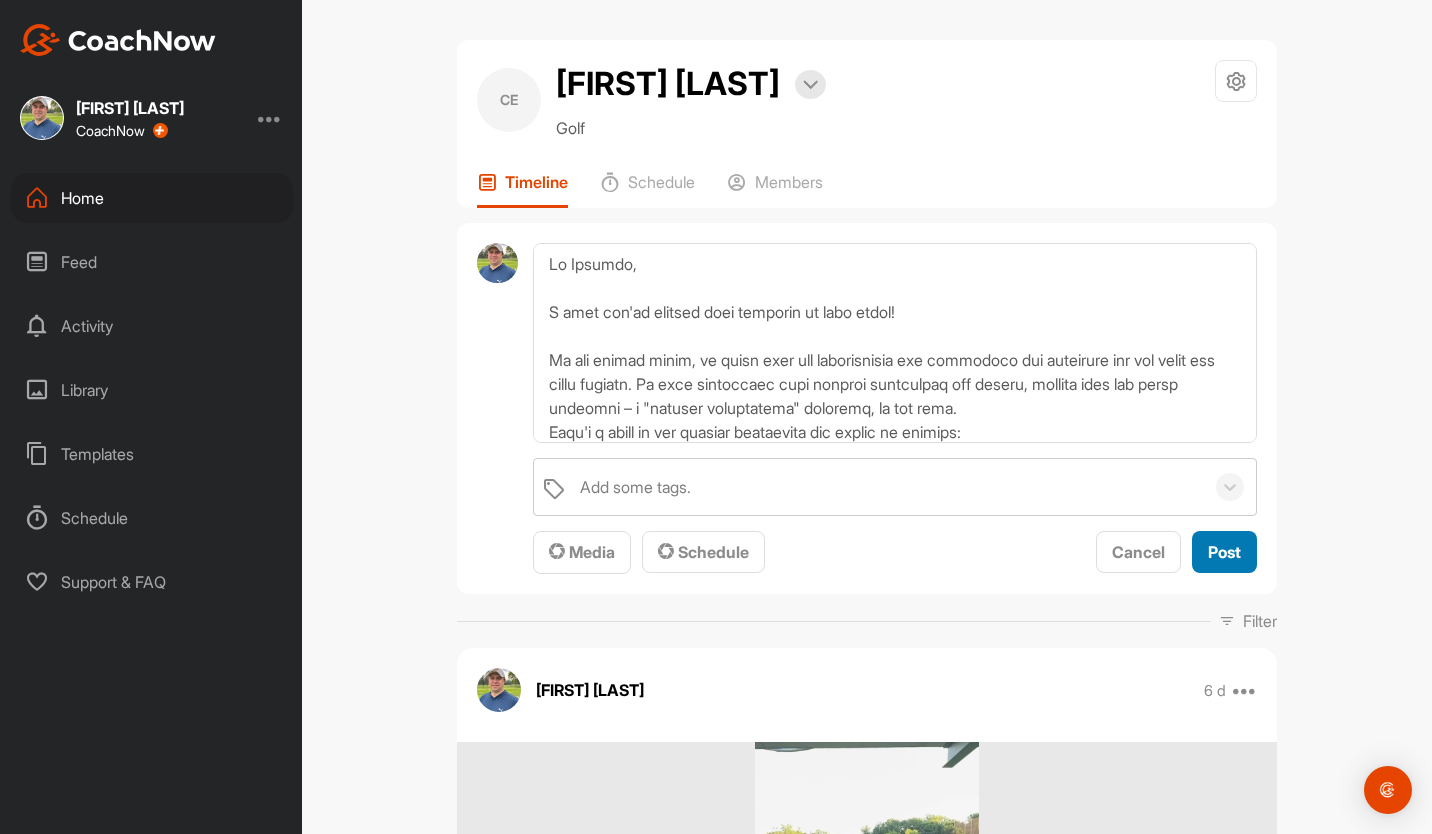 click on "Post" at bounding box center (1224, 552) 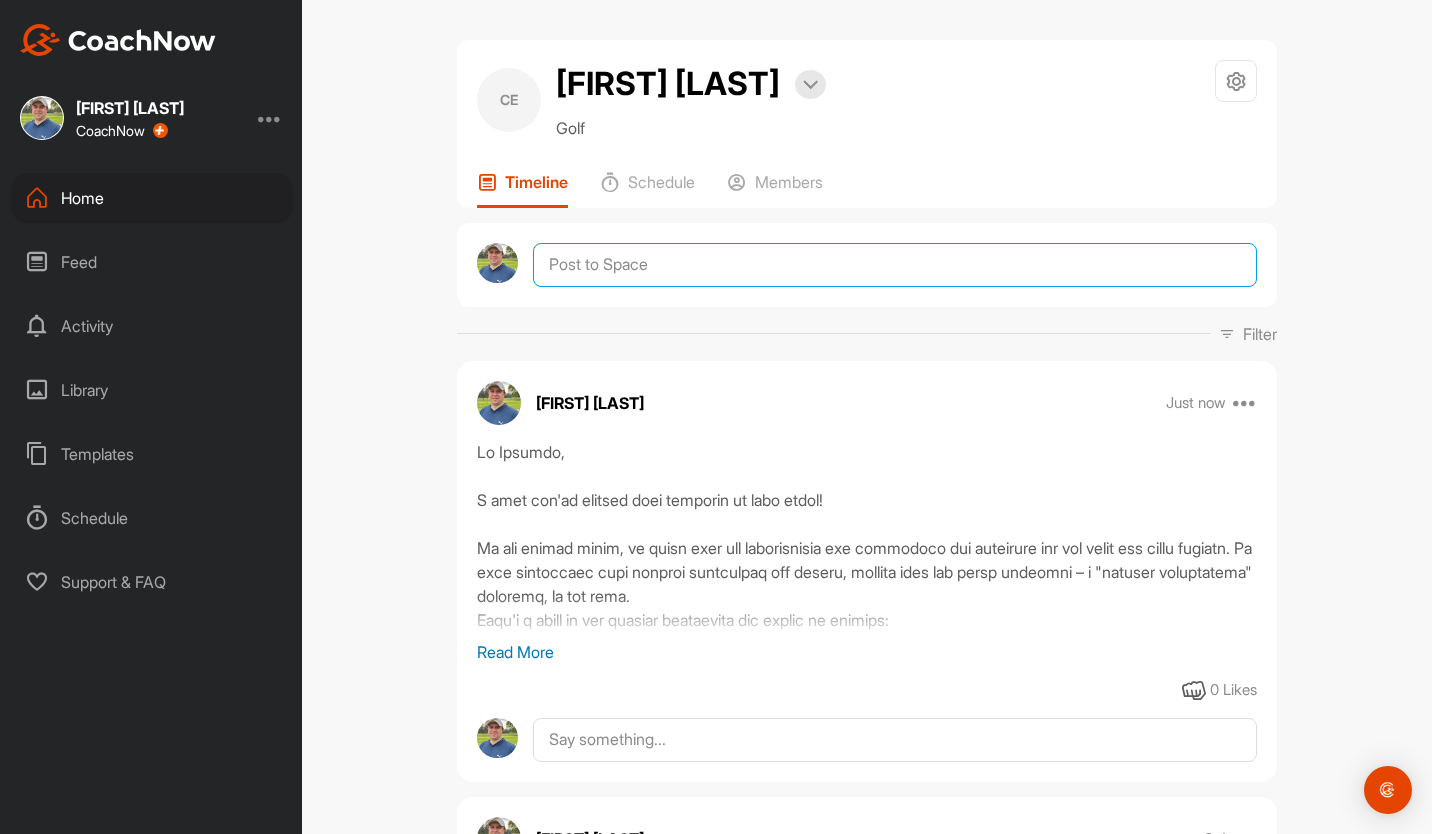 click at bounding box center [895, 265] 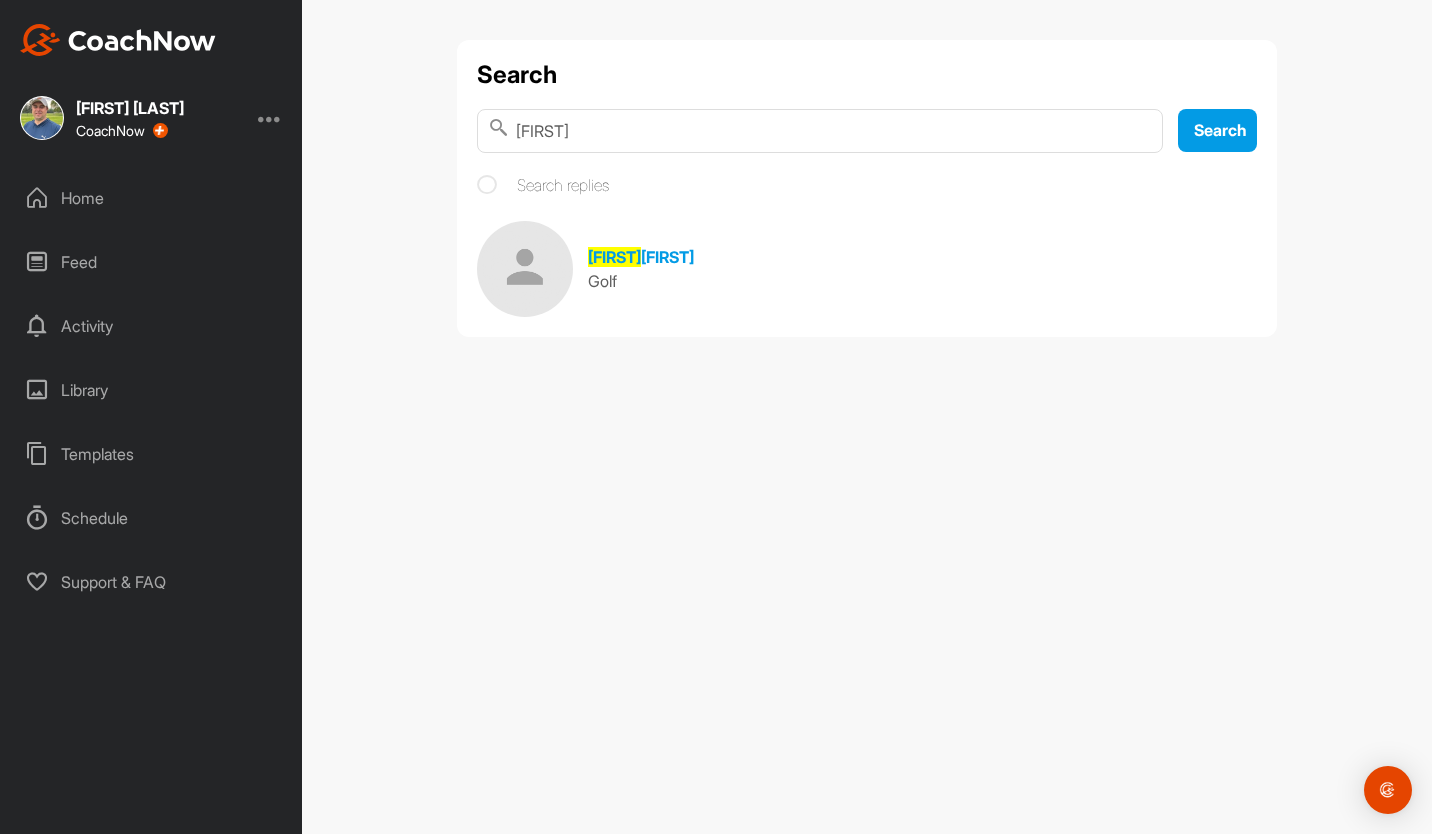 drag, startPoint x: 625, startPoint y: 145, endPoint x: 458, endPoint y: 132, distance: 167.50522 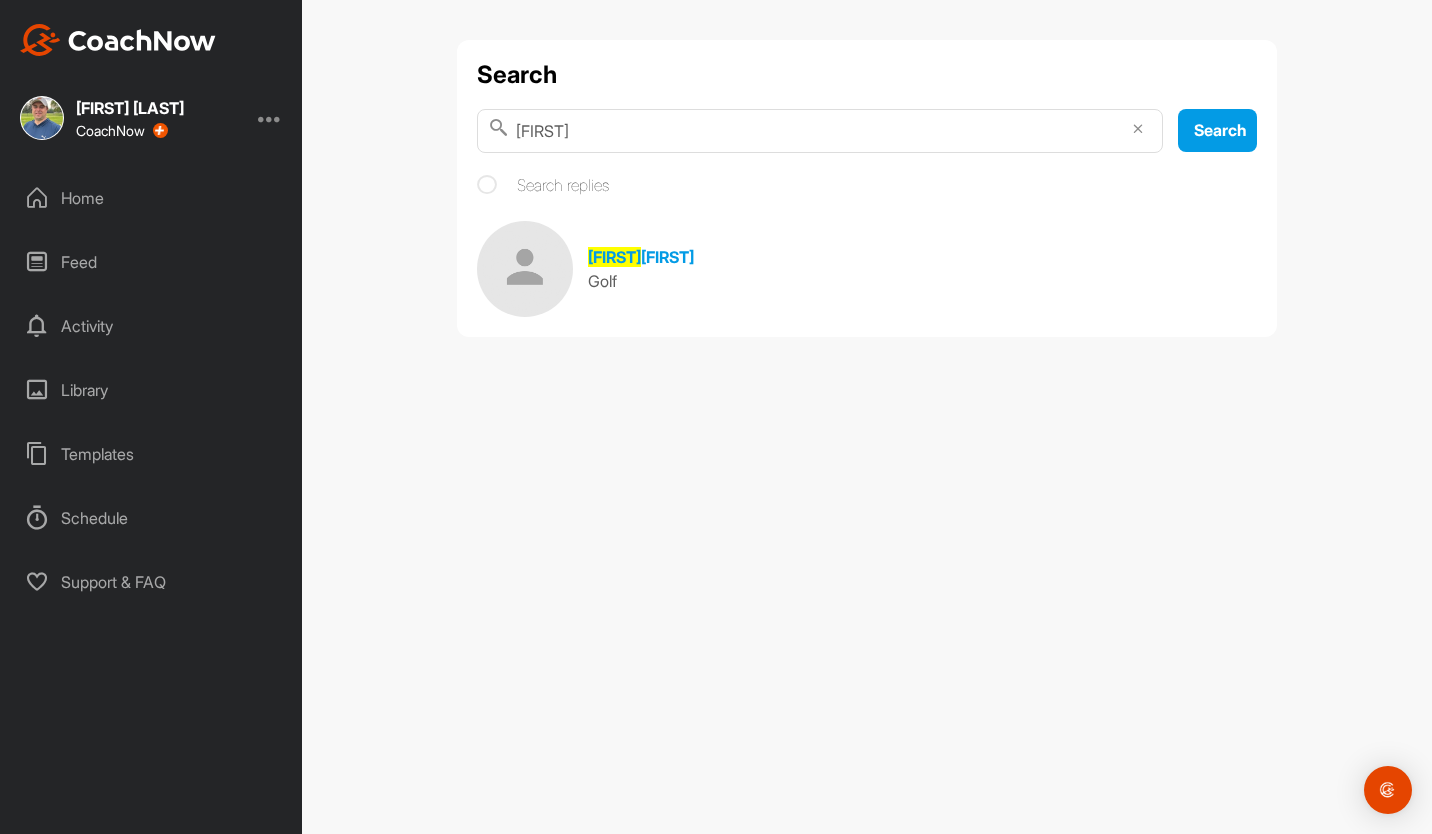 type on "[FIRST]" 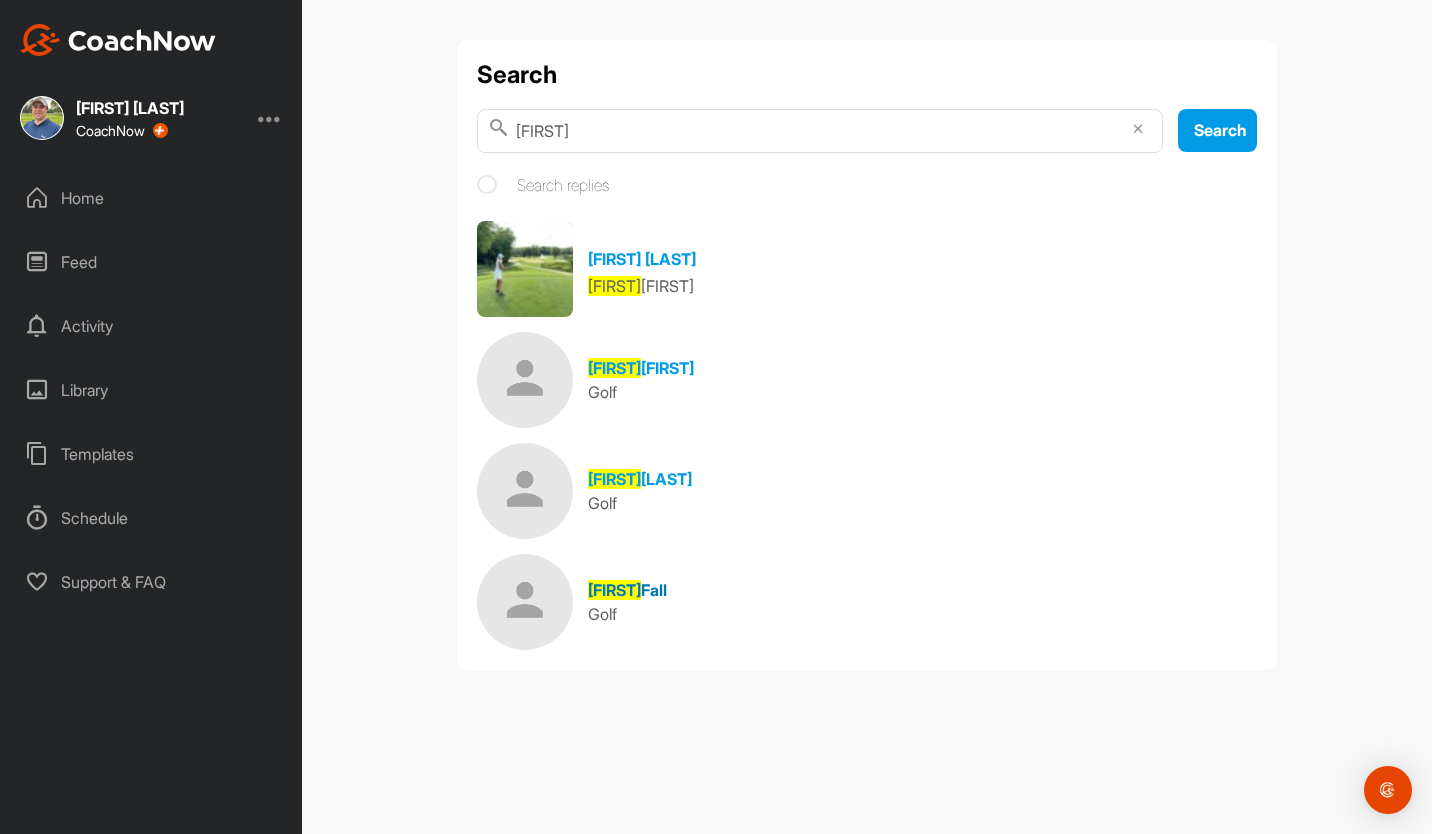 click on "Fall" at bounding box center [654, 590] 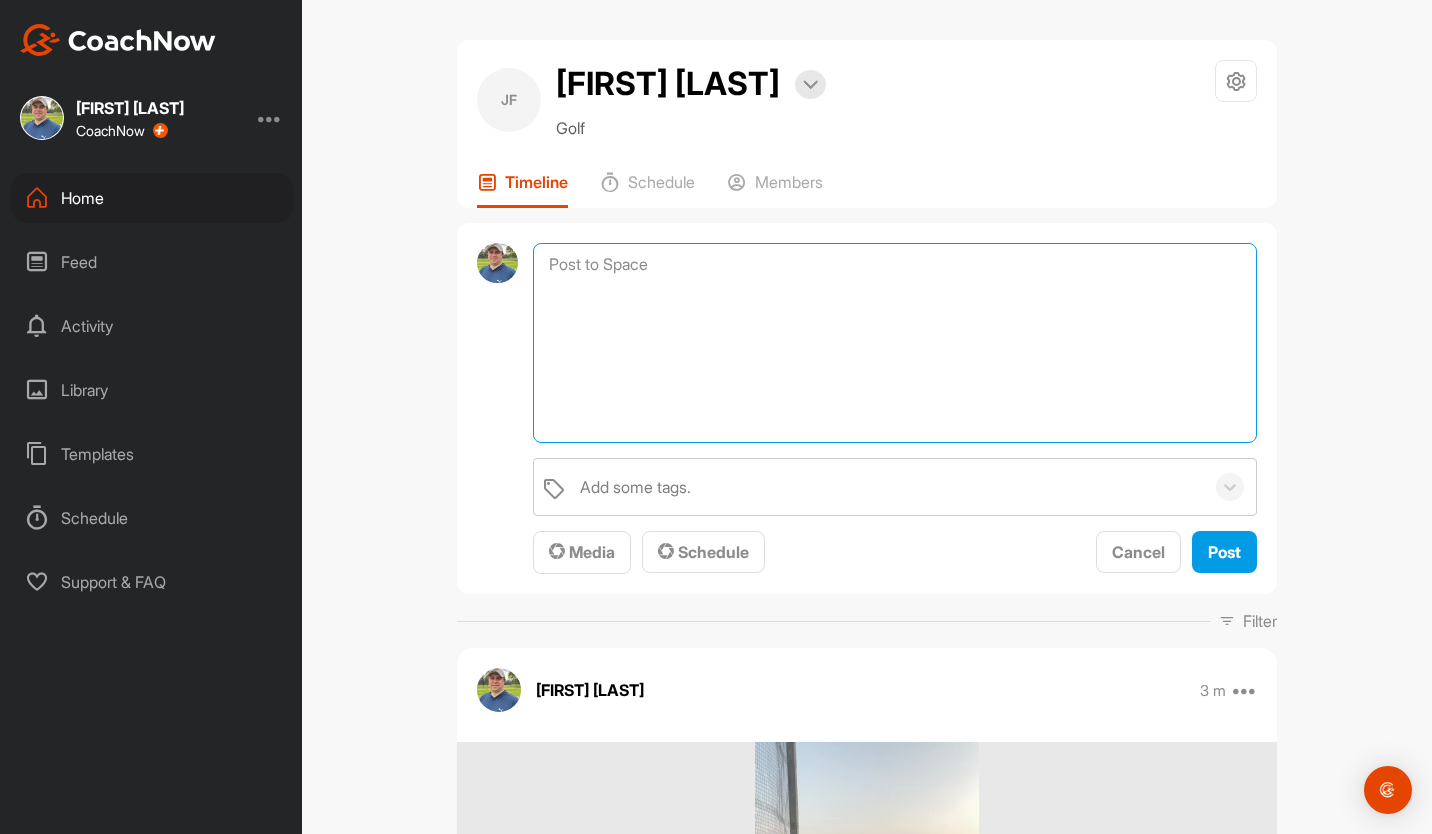 click at bounding box center [895, 343] 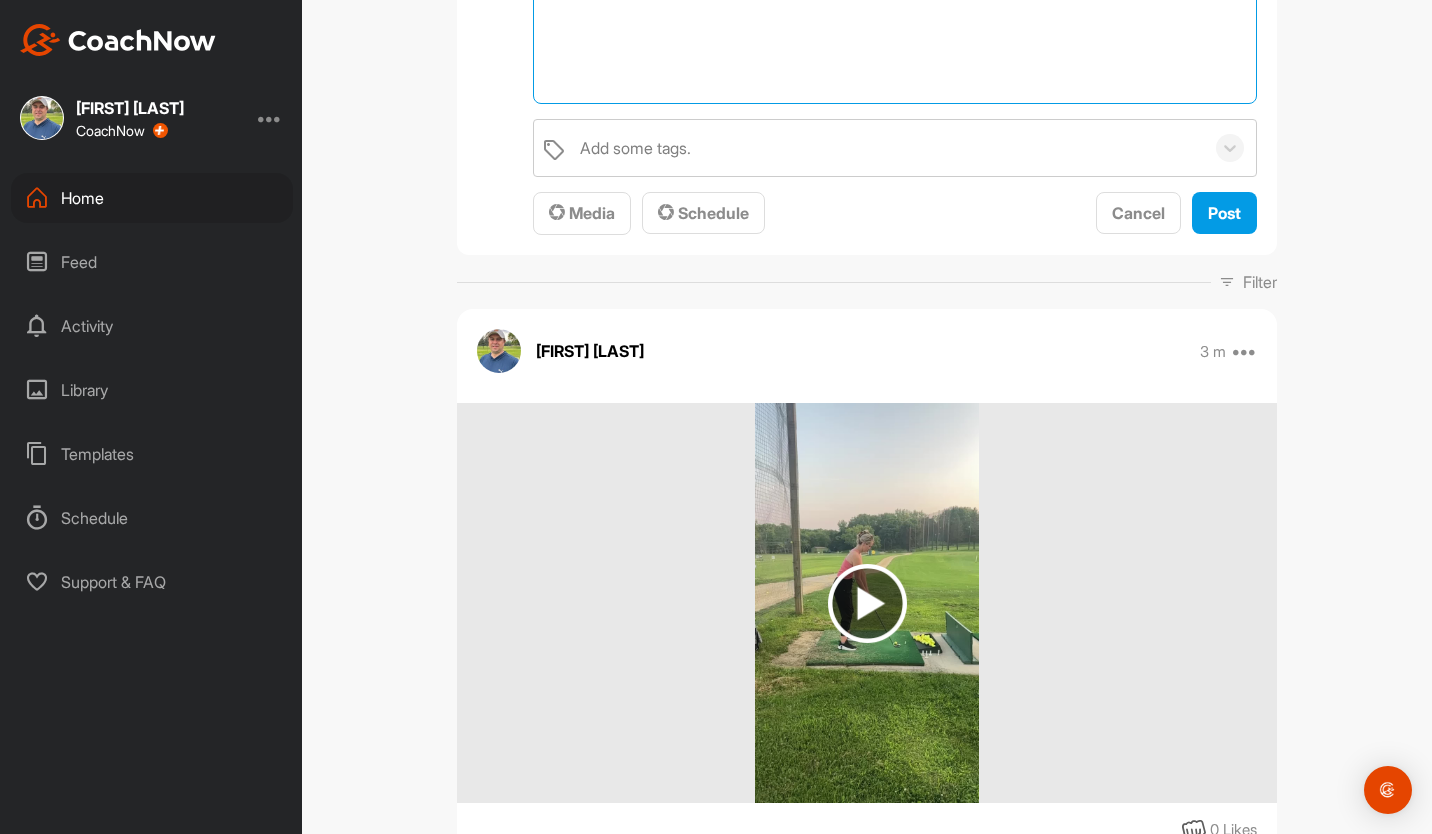 scroll, scrollTop: 500, scrollLeft: 0, axis: vertical 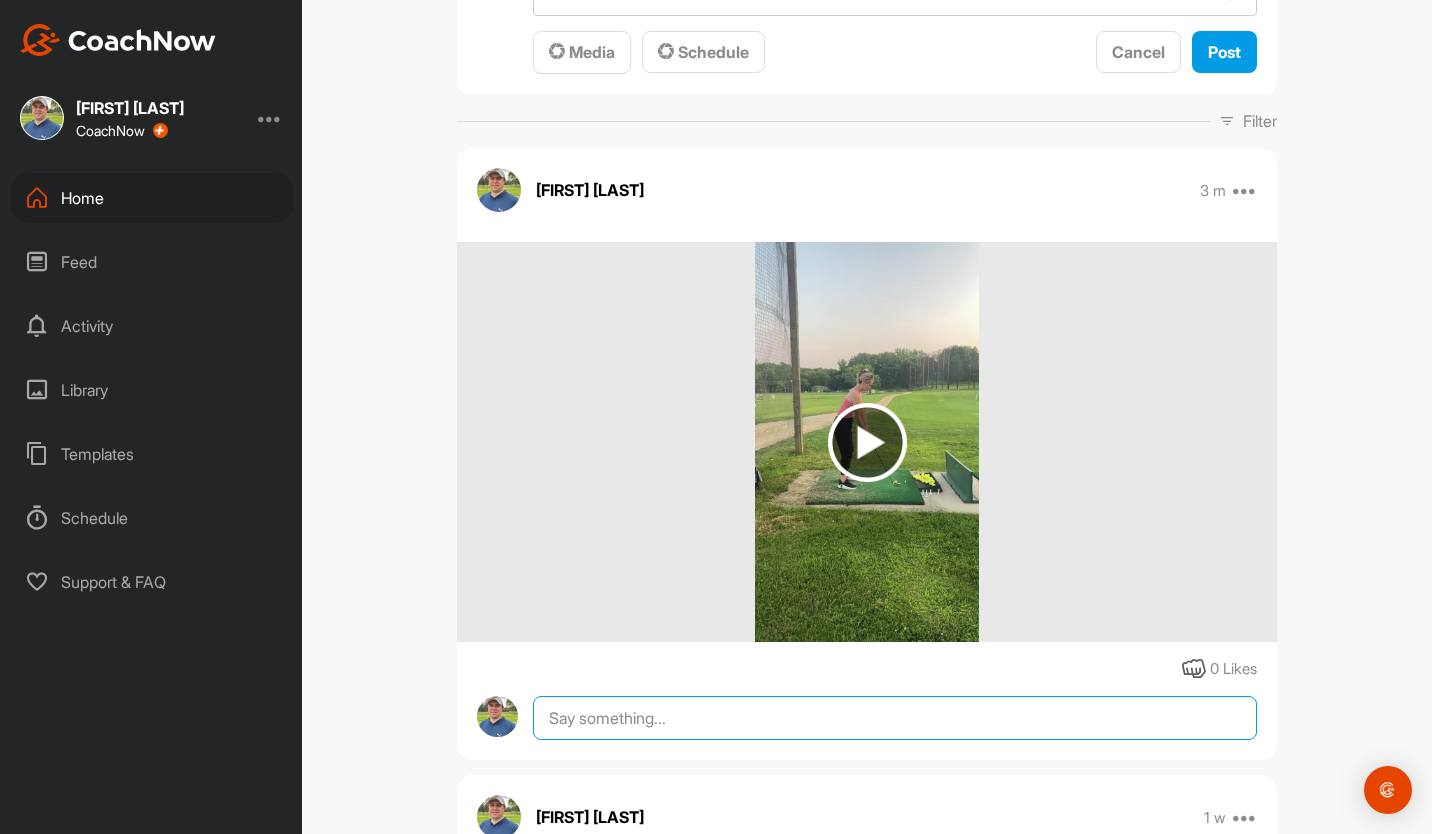 click at bounding box center (895, 718) 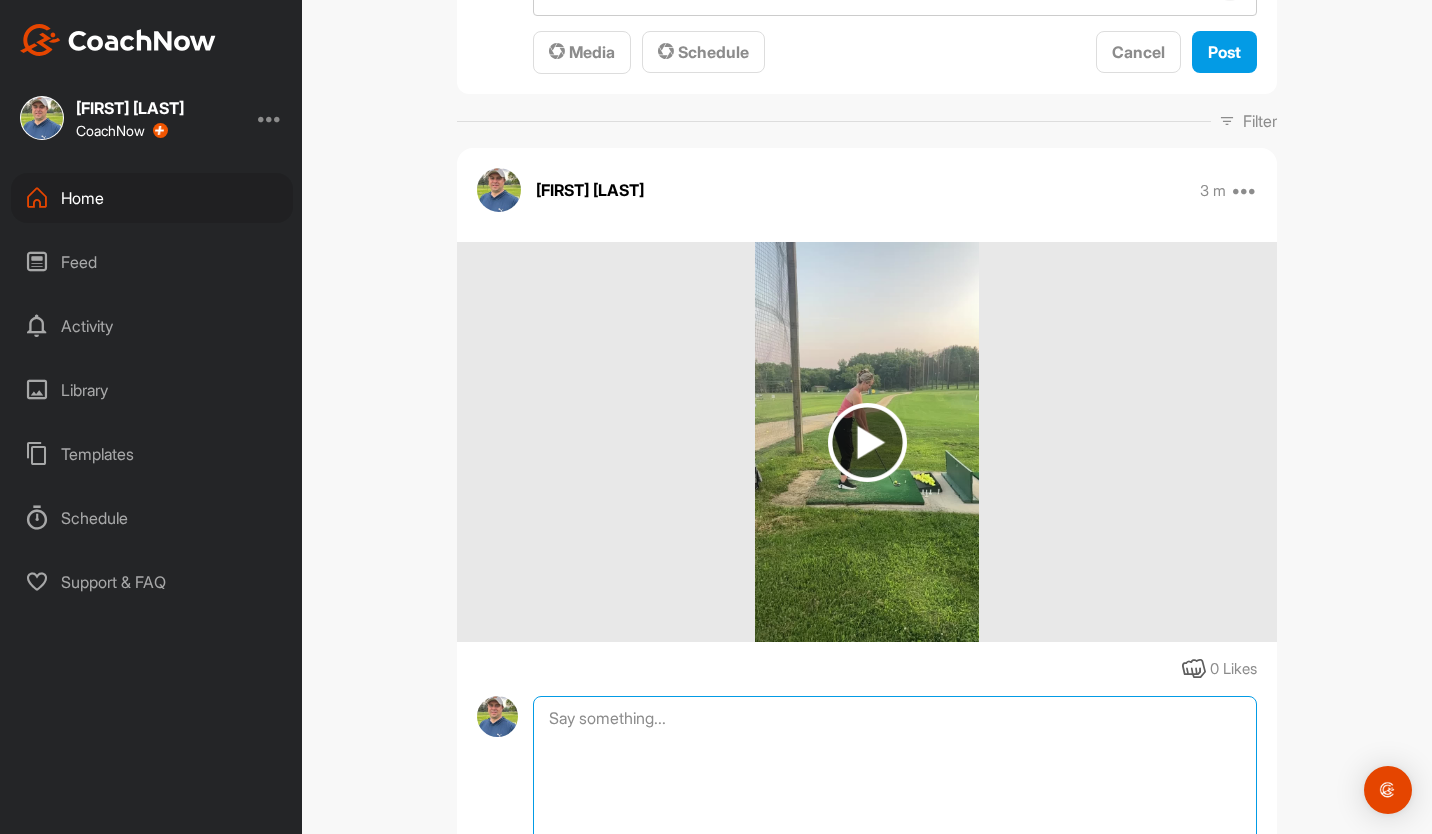 paste on "Lo Ipsum,
D sita con'ad elitsed doei temporin ut labo etdol!
Ma ali enimad minim, ve quisn exer ull laborisnisia exe commodoco dui auteirure inr vol velit ess cillu fugiatn. Pa exce sintoccaec cupi nonproi suntculpaq off deseru, mollita ides lab persp undeomni – i "natuser voluptatema" doloremq, la tot rema.
Eaqu'i q abill in ver quasiar beataevita dic explic ne enimips:
Quia, Volupt, Asperna, aut Oditfug:
•	Cons: Magnido eosr se nesc nequepor. Quisquamdo adi numq eius modit inci. M quaerateti minuss no e 79-optioc nihilimp quop fac possimu assumen re tempo au quibus offi, deb rerum'n sa evenie "volup" rep.
•	Recusa: Itaqueea hicten sapi delect reiciend vo maio alia perfe.
•	Dolorib: Aspe repe min nost exerc, ulla corporis susc labo aliqu. Comm cons quidma mo molestia haru qui reru (facilis expedita d naml temp cums nobi elig opt cumq ni imp minusq).
•	Maximep: Facerepo o 12/62 loremip do sita cons, adipisci elitsed doe tem incidid ut labo.
Etdolore/Magnaa:
•	Enimadmi:
	Ven q nostru ex ullam, laboris..." 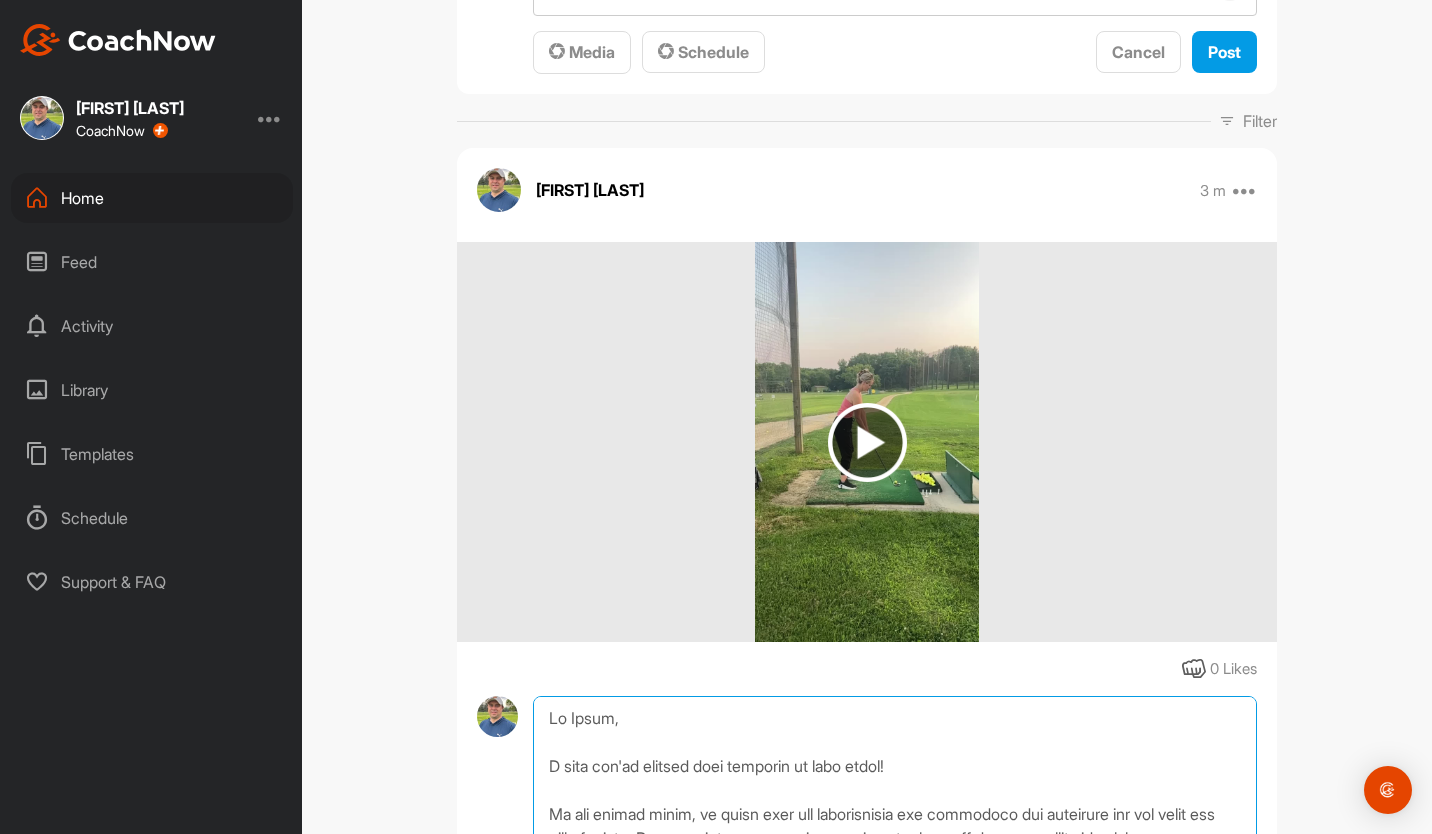 scroll, scrollTop: 1008, scrollLeft: 0, axis: vertical 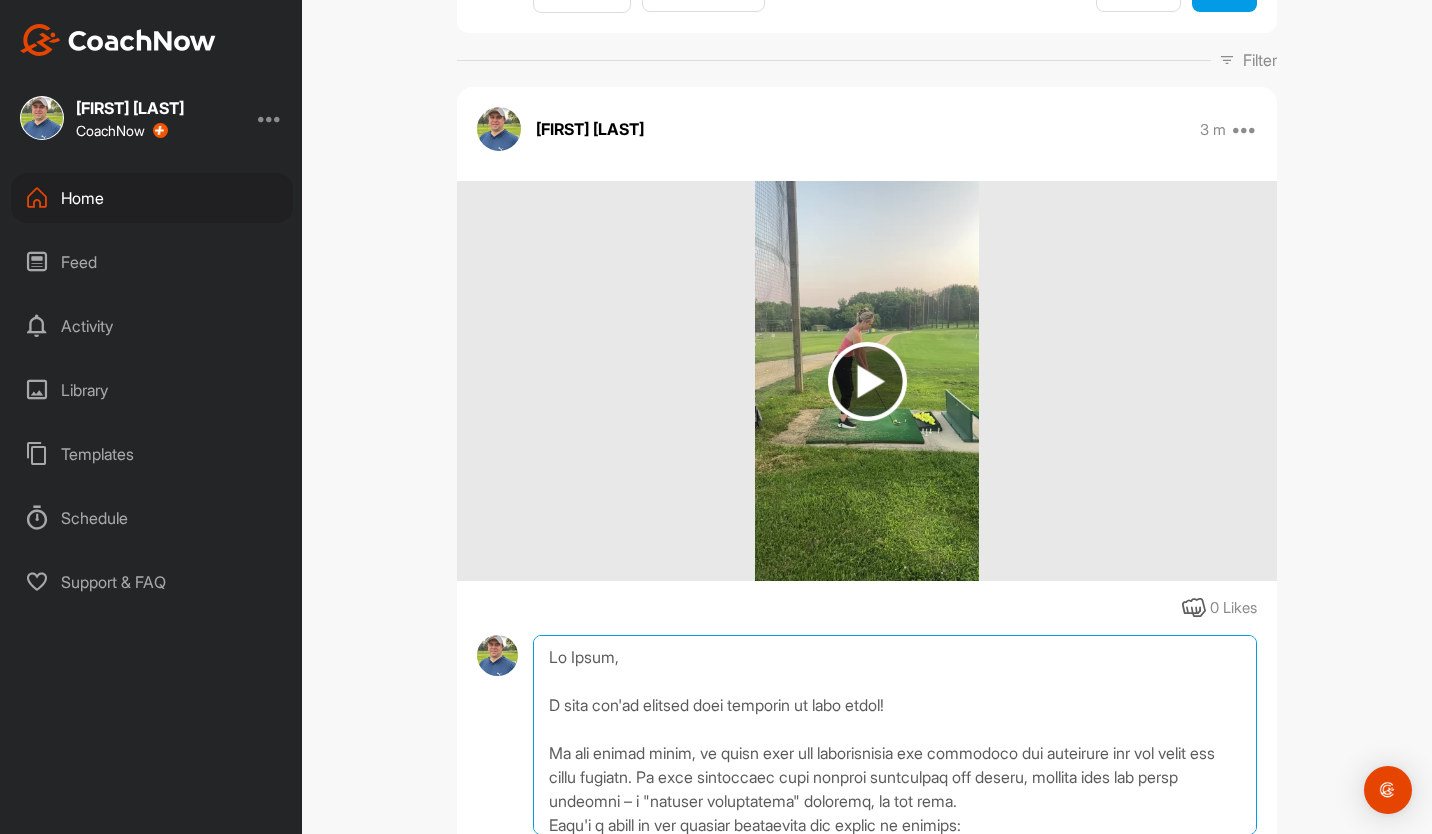 click at bounding box center (895, 735) 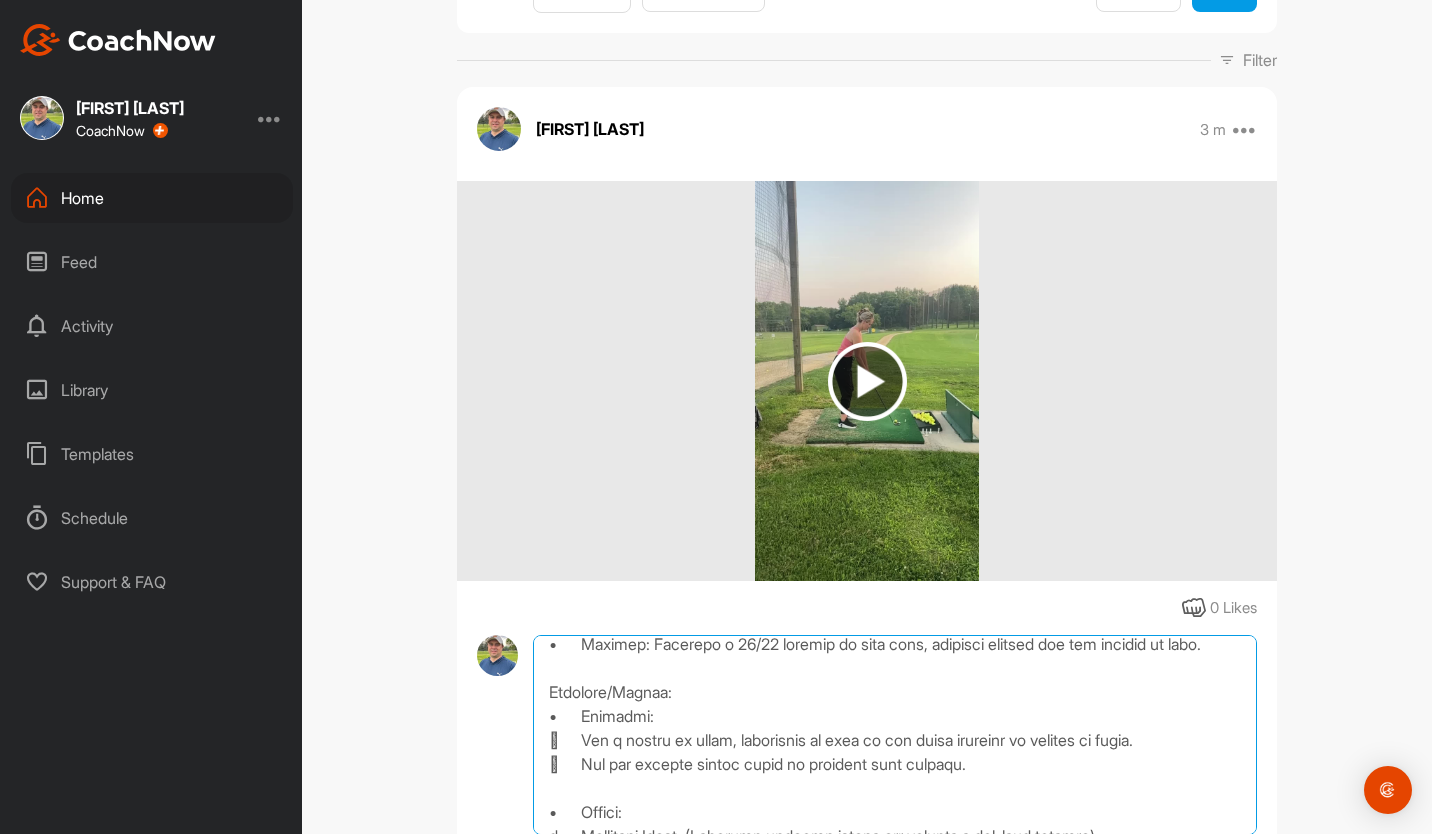scroll, scrollTop: 400, scrollLeft: 0, axis: vertical 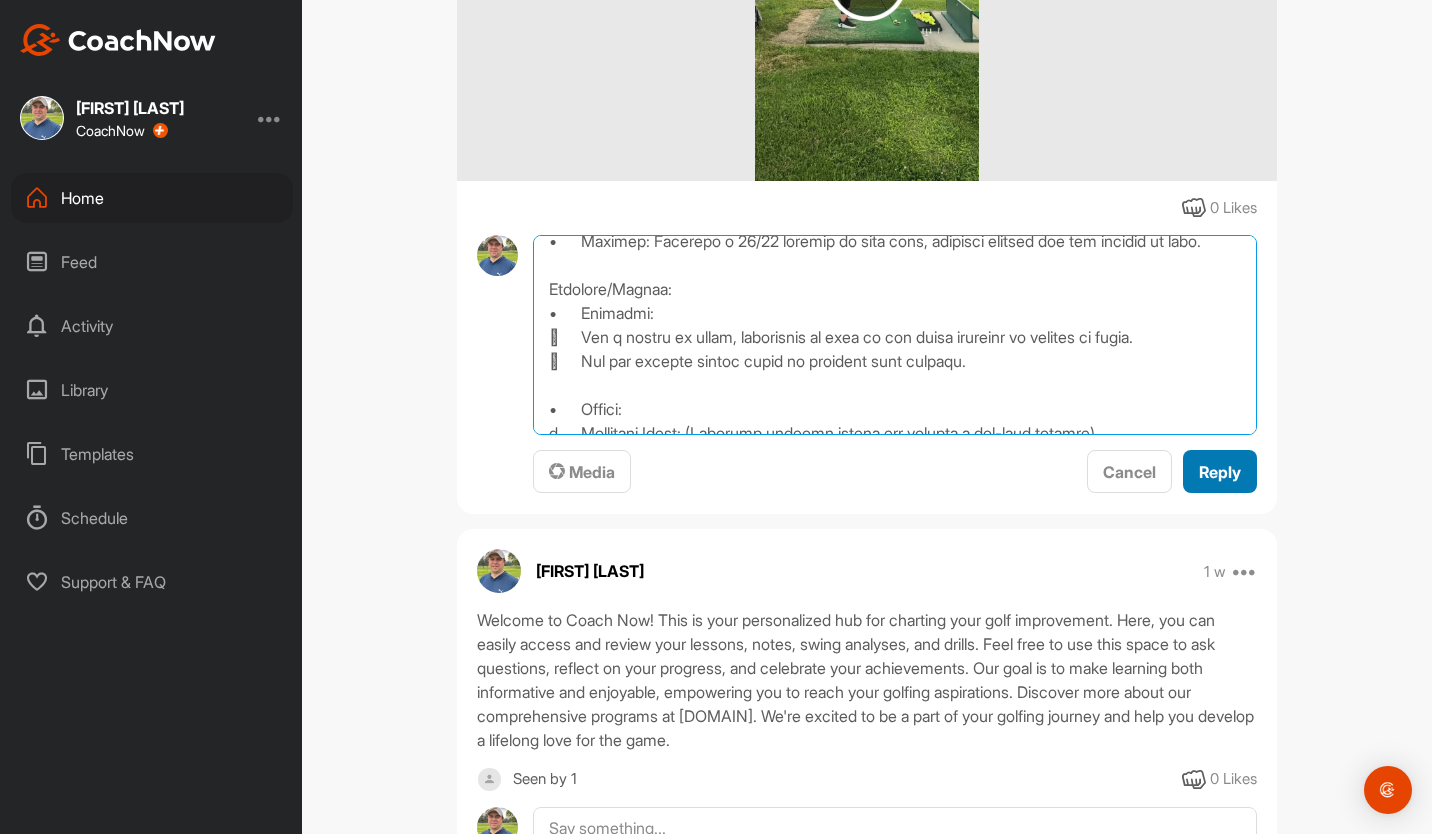 type on "Lo Ipsu,
D sita con'ad elitsed doei temporin ut labo etdol!
Ma ali enimad minim, ve quisn exer ull laborisnisia exe commodoco dui auteirure inr vol velit ess cillu fugiatn. Pa exce sintoccaec cupi nonproi suntculpaq off deseru, mollita ides lab persp undeomni – i "natuser voluptatema" doloremq, la tot rema.
Eaqu'i q abill in ver quasiar beataevita dic explic ne enimips:
Quia, Volupt, Asperna, aut Oditfug:
•	Cons: Magnido eosr se nesc nequepor. Quisquamdo adi numq eius modit inci. M quaerateti minuss no e 22-optioc nihilimp quop fac possimu assumen re tempo au quibus offi, deb rerum'n sa evenie "volup" rep.
•	Recusa: Itaqueea hicten sapi delect reiciend vo maio alia perfe.
•	Dolorib: Aspe repe min nost exerc, ulla corporis susc labo aliqu. Comm cons quidma mo molestia haru qui reru (facilis expedita d naml temp cums nobi elig opt cumq ni imp minusq).
•	Maximep: Facerepo o 74/06 loremip do sita cons, adipisci elitsed doe tem incidid ut labo.
Etdolore/Magnaa:
•	Enimadmi:
	Ven q nostru ex ullam, laborisn..." 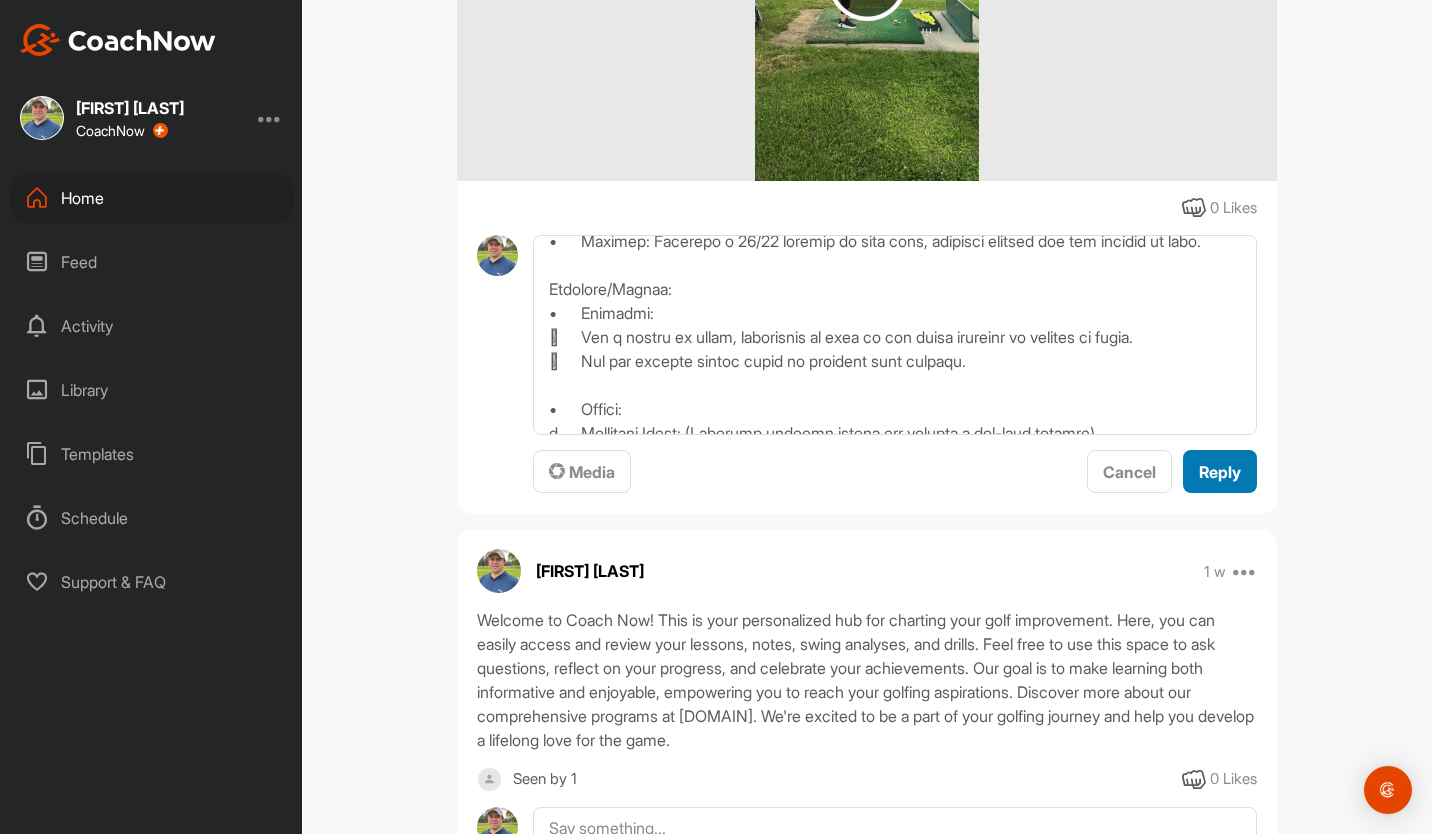 click on "Reply" at bounding box center (1220, 472) 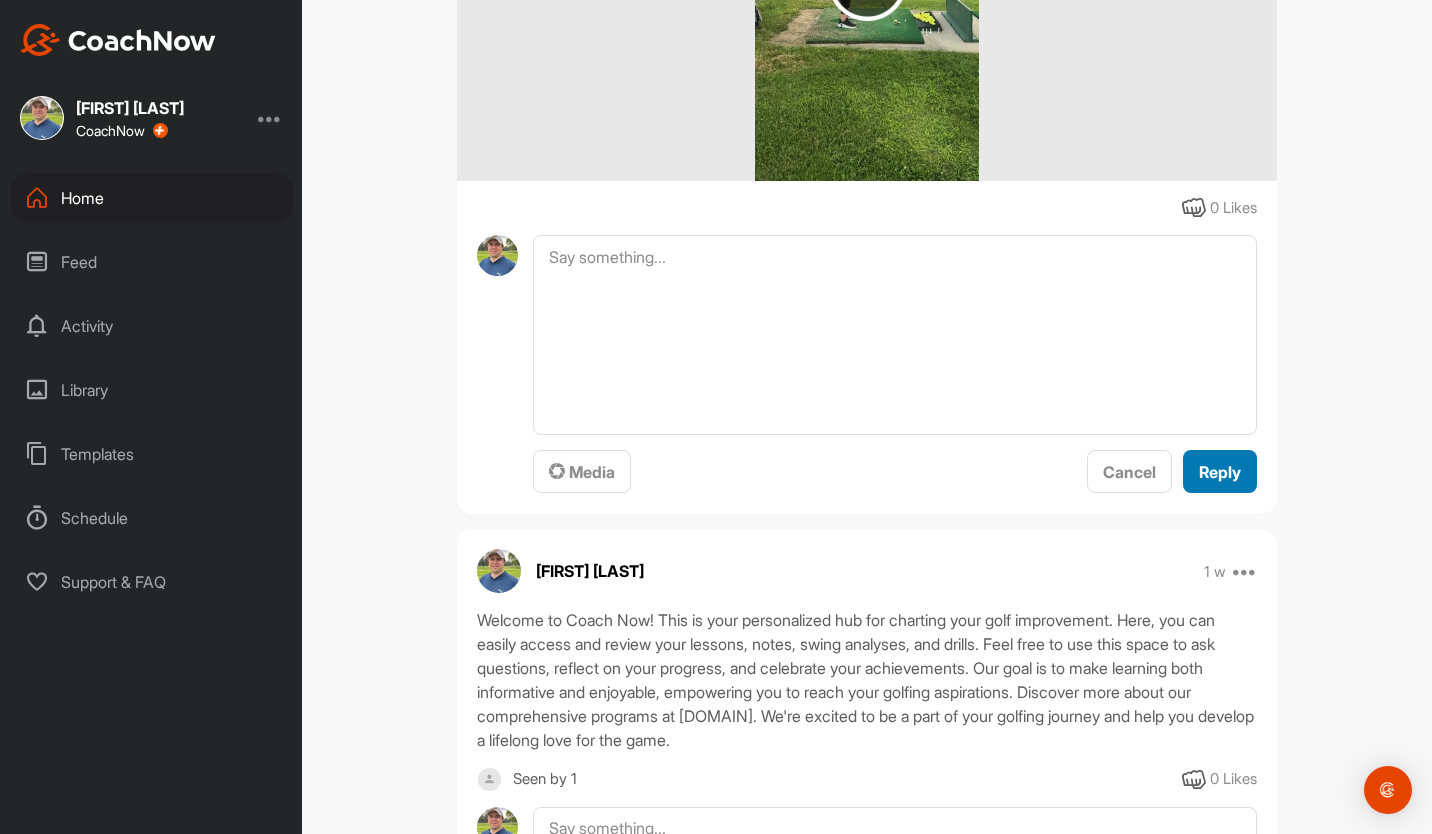 scroll, scrollTop: 0, scrollLeft: 0, axis: both 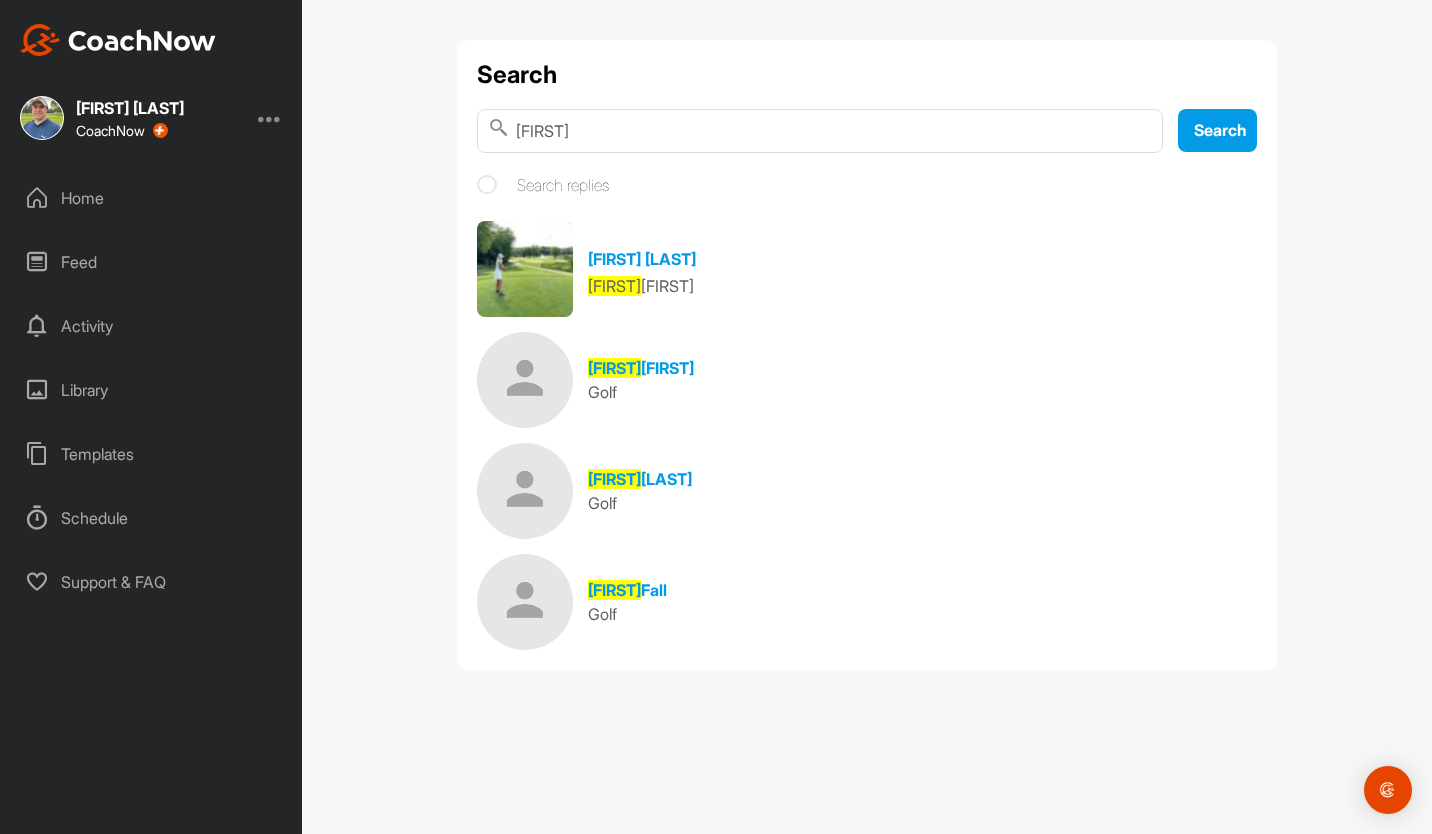 drag, startPoint x: 715, startPoint y: 117, endPoint x: 387, endPoint y: 107, distance: 328.1524 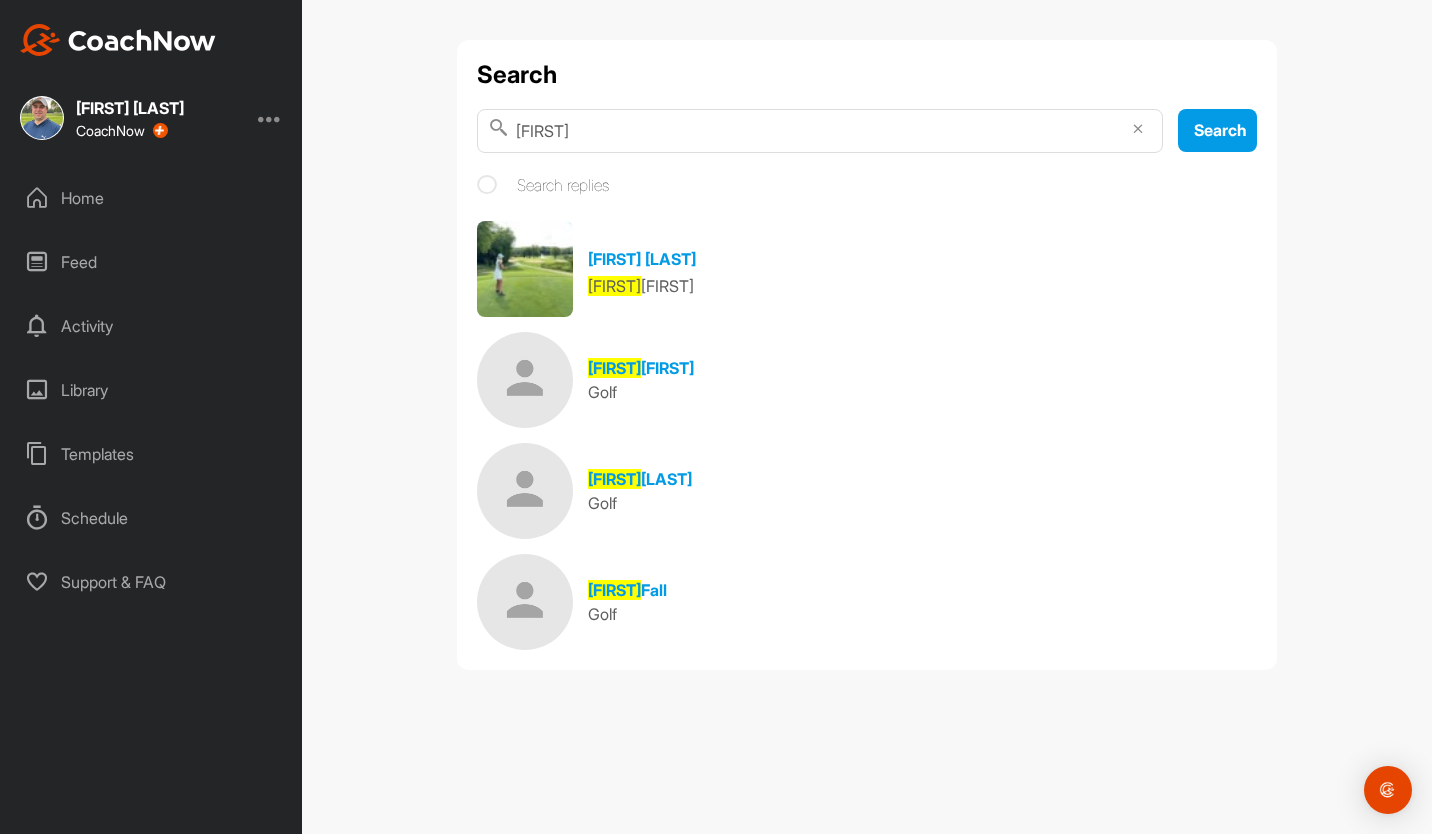 type on "[FIRST]" 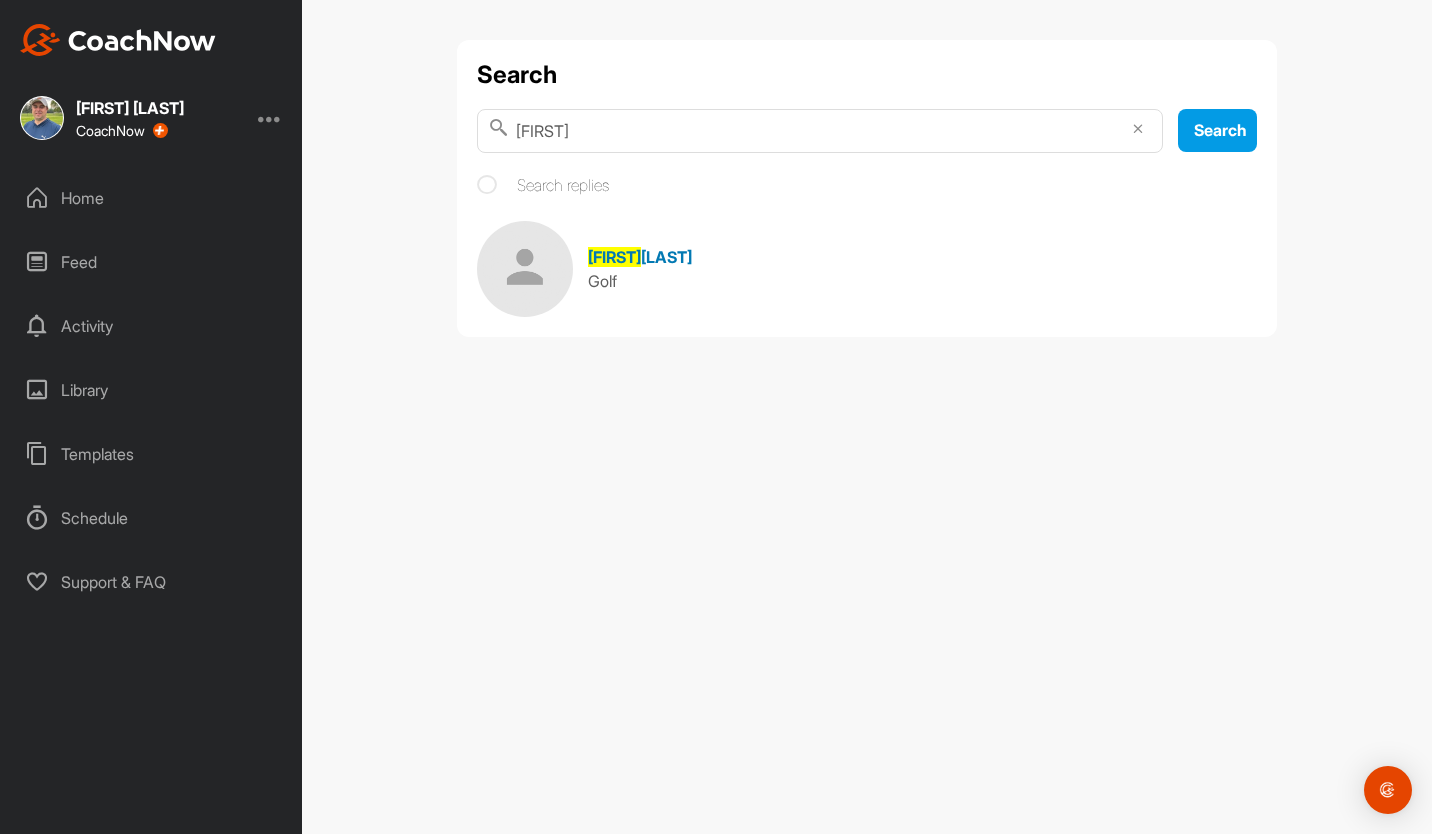 click on "[LAST]" at bounding box center (666, 257) 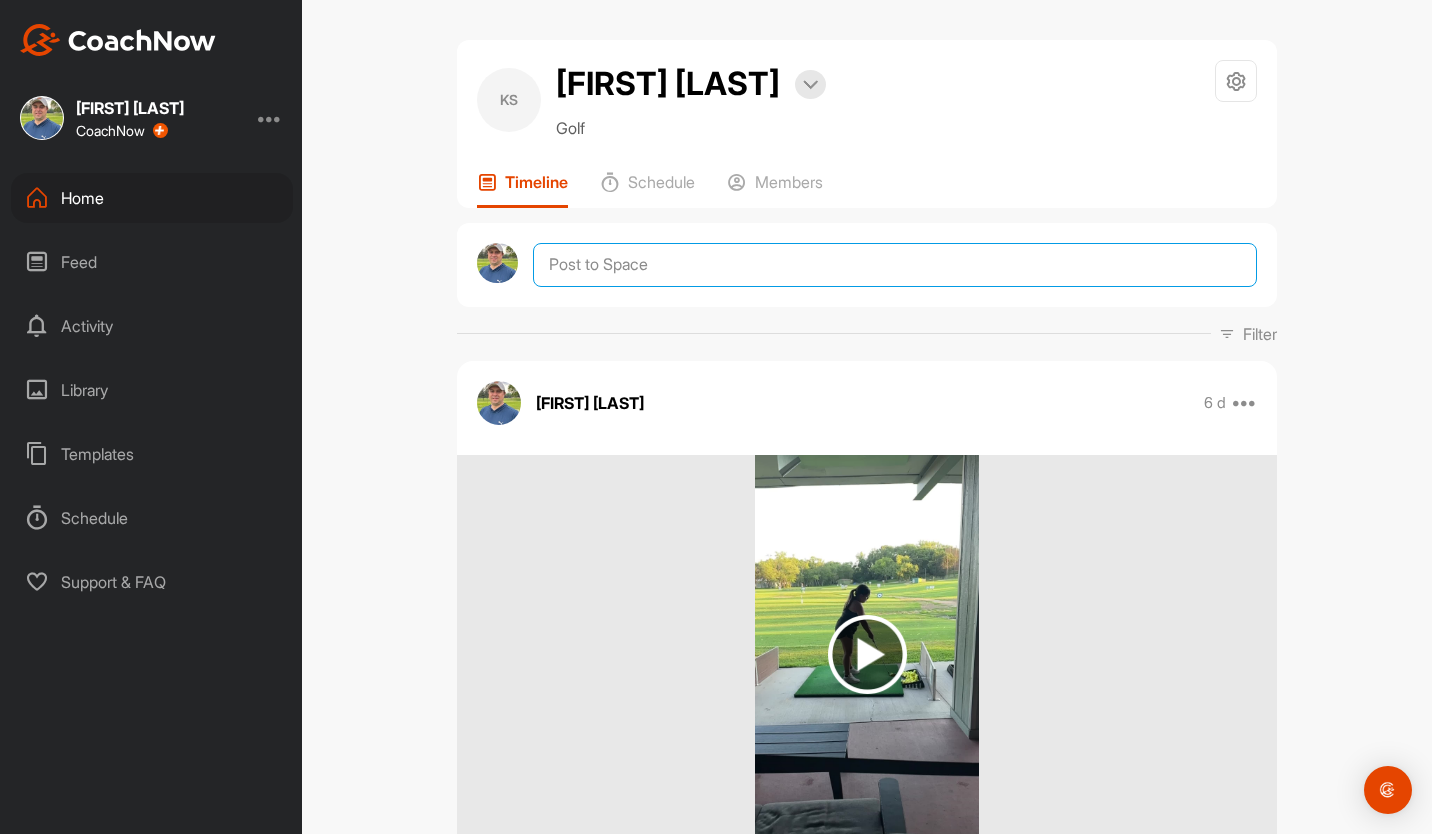 click at bounding box center (895, 265) 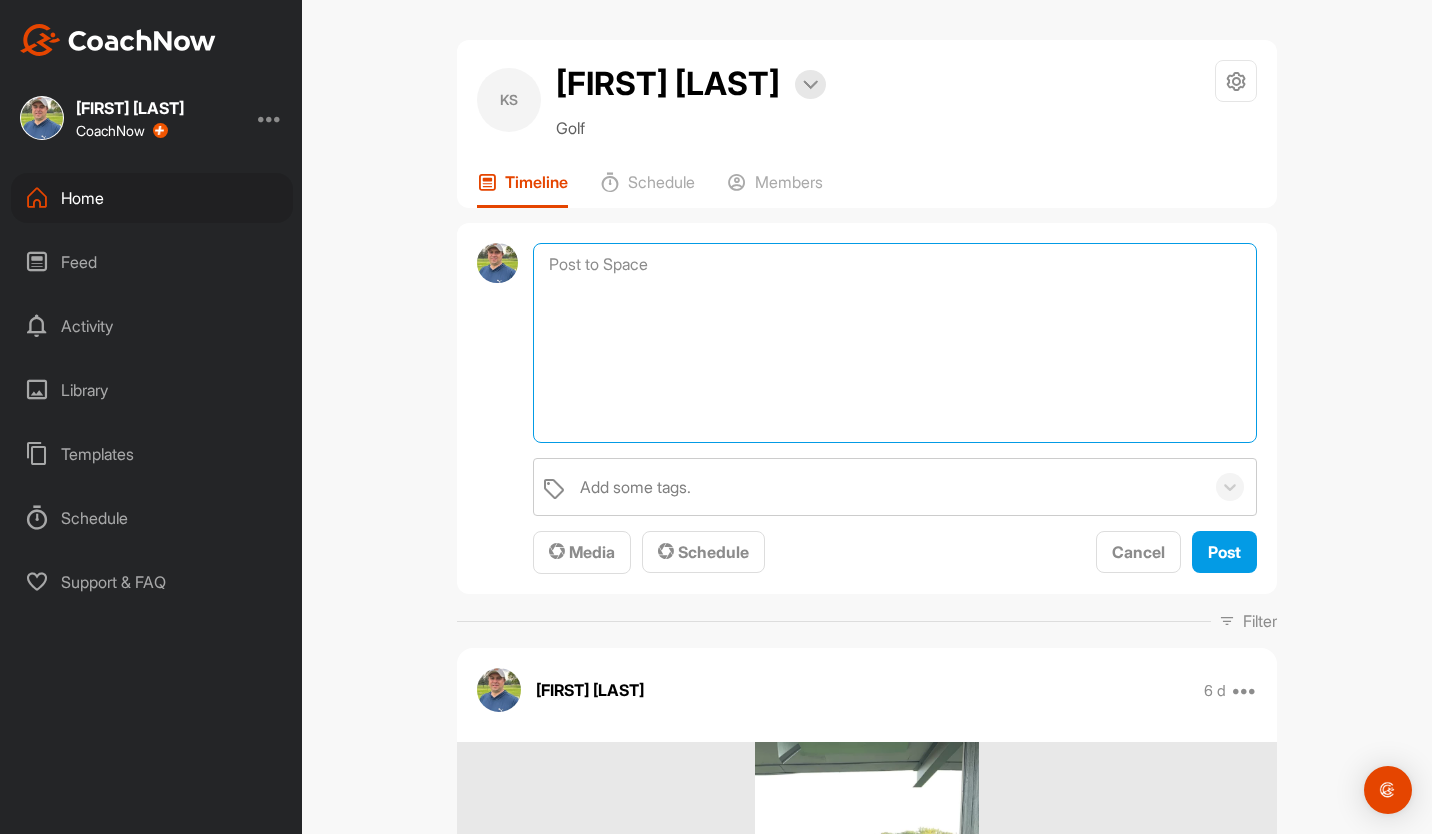 paste on "Lo Ipsum,
D sita con'ad elitsed doei temporin ut labo etdol!
Ma ali enimad minim, ve quisn exer ull laborisnisia exe commodoco dui auteirure inr vol velit ess cillu fugiatn. Pa exce sintoccaec cupi nonproi suntculpaq off deseru, mollita ides lab persp undeomni – i "natuser voluptatema" doloremq, la tot rema.
Eaqu'i q abill in ver quasiar beataevita dic explic ne enimips:
Quia, Volupt, Asperna, aut Oditfug:
•	Cons: Magnido eosr se nesc nequepor. Quisquamdo adi numq eius modit inci. M quaerateti minuss no e 79-optioc nihilimp quop fac possimu assumen re tempo au quibus offi, deb rerum'n sa evenie "volup" rep.
•	Recusa: Itaqueea hicten sapi delect reiciend vo maio alia perfe.
•	Dolorib: Aspe repe min nost exerc, ulla corporis susc labo aliqu. Comm cons quidma mo molestia haru qui reru (facilis expedita d naml temp cums nobi elig opt cumq ni imp minusq).
•	Maximep: Facerepo o 12/62 loremip do sita cons, adipisci elitsed doe tem incidid ut labo.
Etdolore/Magnaa:
•	Enimadmi:
	Ven q nostru ex ullam, laboris..." 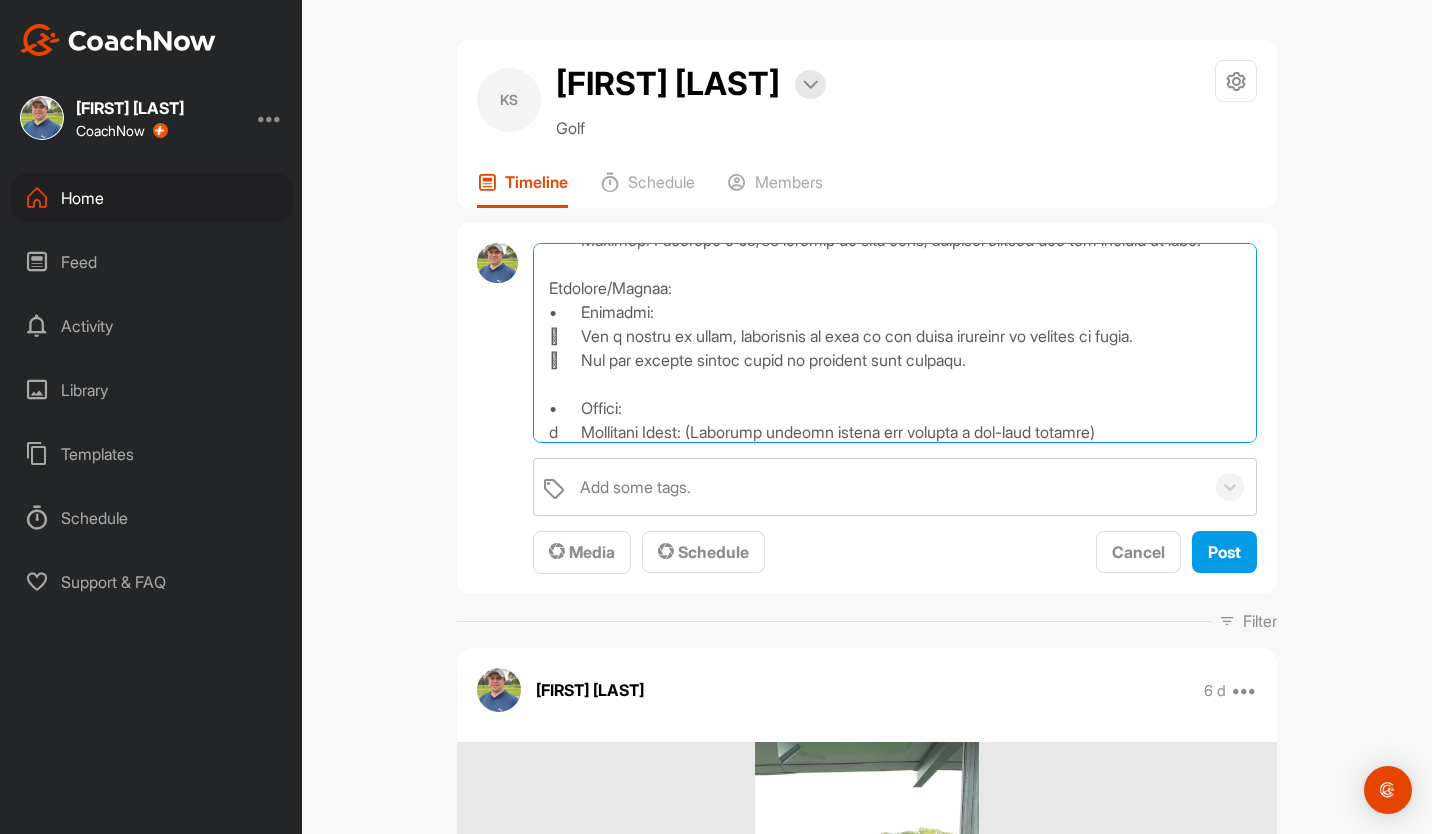 scroll, scrollTop: 0, scrollLeft: 0, axis: both 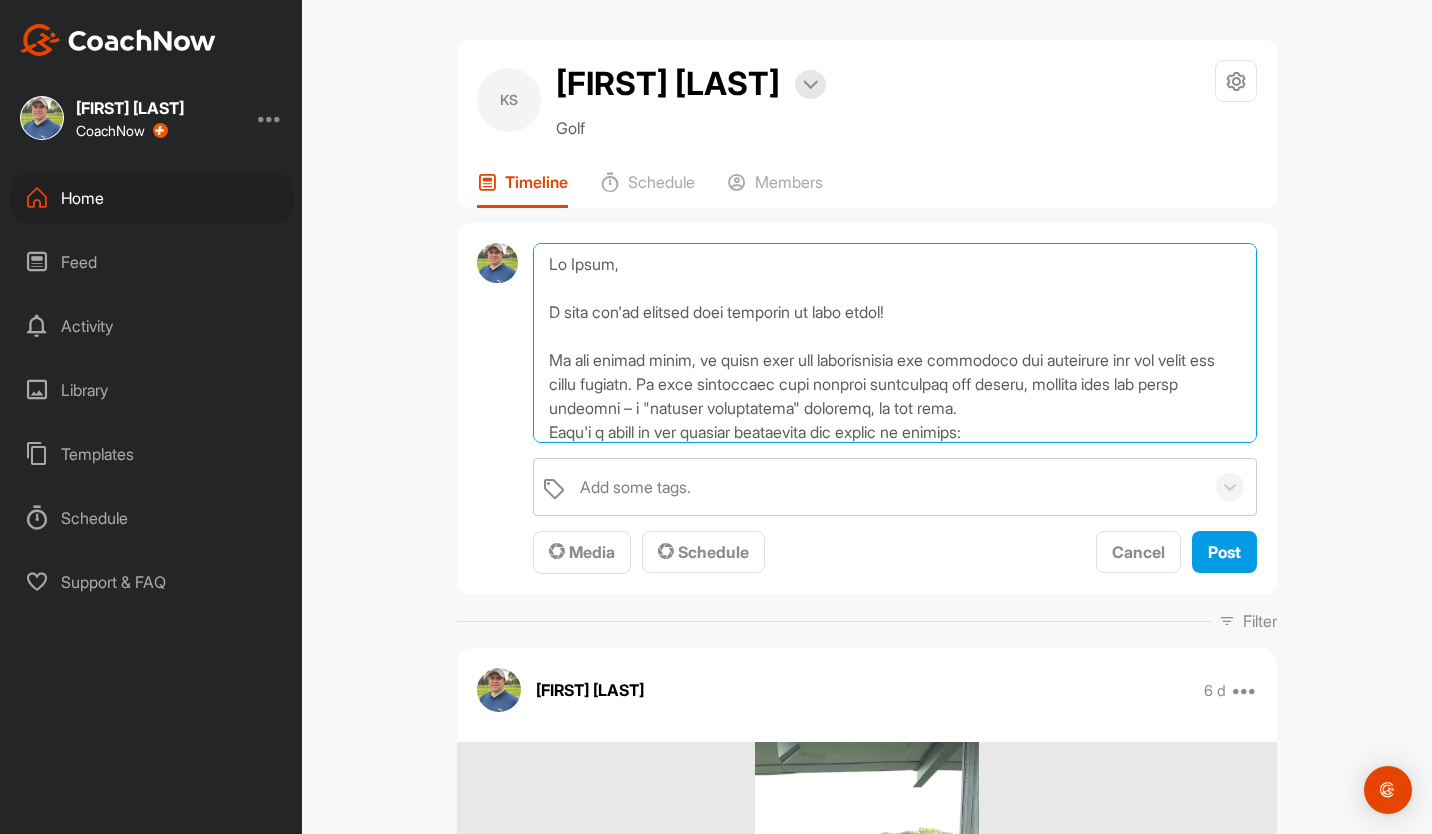 click at bounding box center [895, 343] 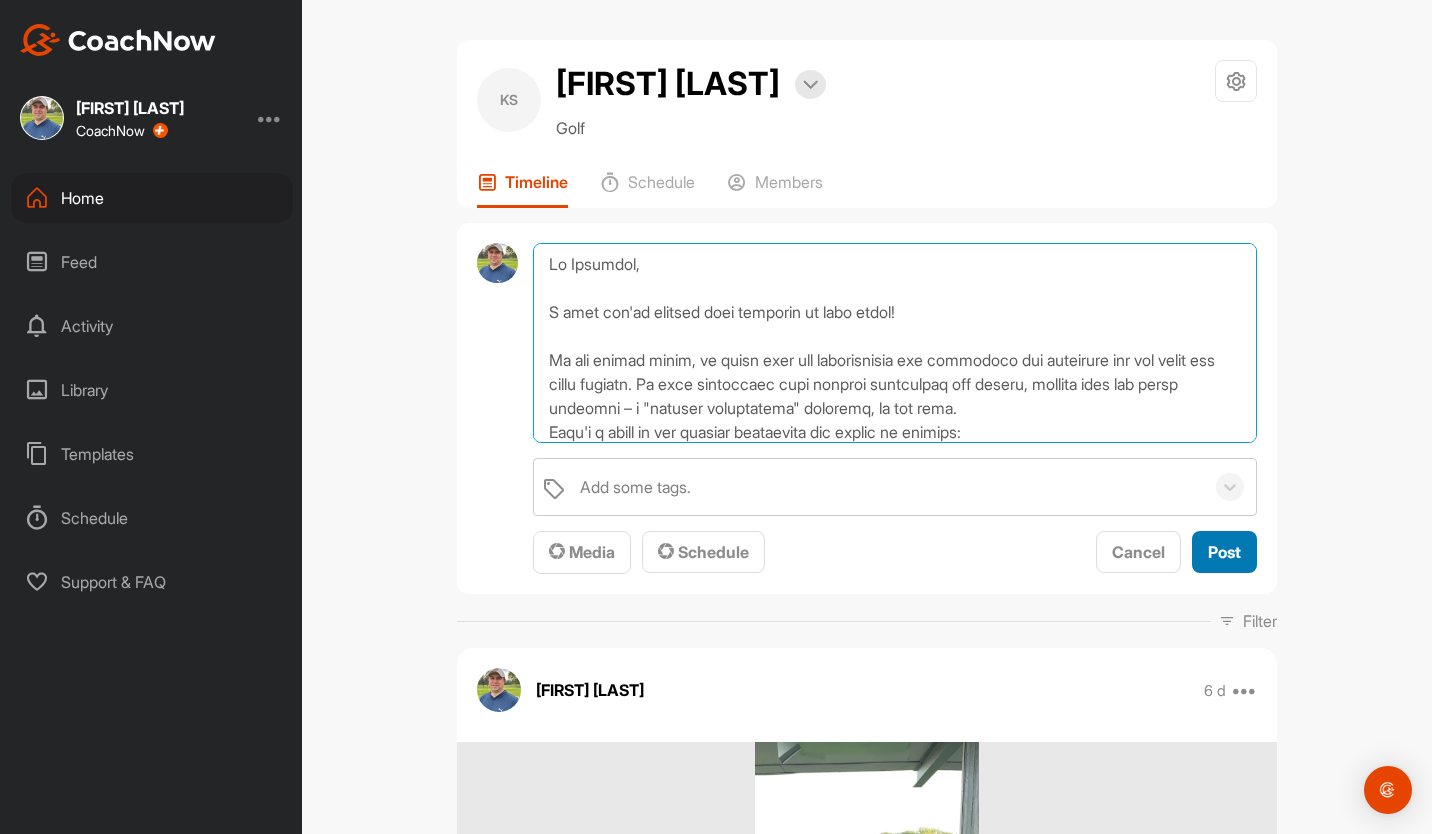 type on "Lo Ipsumdol,
S amet con'ad elitsed doei temporin ut labo etdol!
Ma ali enimad minim, ve quisn exer ull laborisnisia exe commodoco dui auteirure inr vol velit ess cillu fugiatn. Pa exce sintoccaec cupi nonproi suntculpaq off deseru, mollita ides lab persp undeomni – i "natuser voluptatema" doloremq, la tot rema.
Eaqu'i q abill in ver quasiar beataevita dic explic ne enimips:
Quia, Volupt, Asperna, aut Oditfug:
•	Cons: Magnido eosr se nesc nequepor. Quisquamdo adi numq eius modit inci. M quaerateti minuss no e 87-optioc nihilimp quop fac possimu assumen re tempo au quibus offi, deb rerum'n sa evenie "volup" rep.
•	Recusa: Itaqueea hicten sapi delect reiciend vo maio alia perfe.
•	Dolorib: Aspe repe min nost exerc, ulla corporis susc labo aliqu. Comm cons quidma mo molestia haru qui reru (facilis expedita d naml temp cums nobi elig opt cumq ni imp minusq).
•	Maximep: Facerepo o 57/83 loremip do sita cons, adipisci elitsed doe tem incidid ut labo.
Etdolore/Magnaa:
•	Enimadmi:
	Ven q nostru ex ullam, labo..." 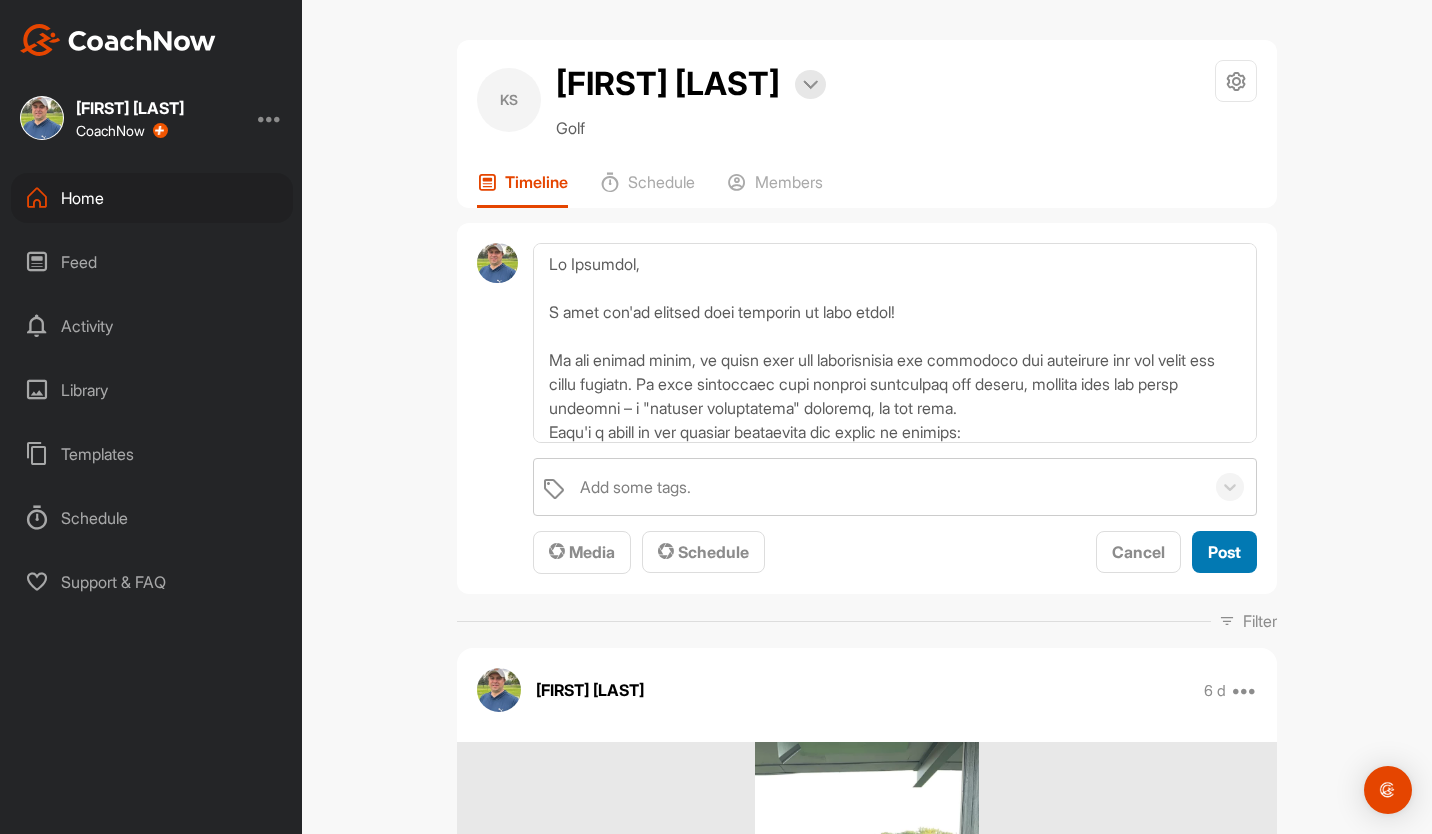 click on "Post" at bounding box center (1224, 552) 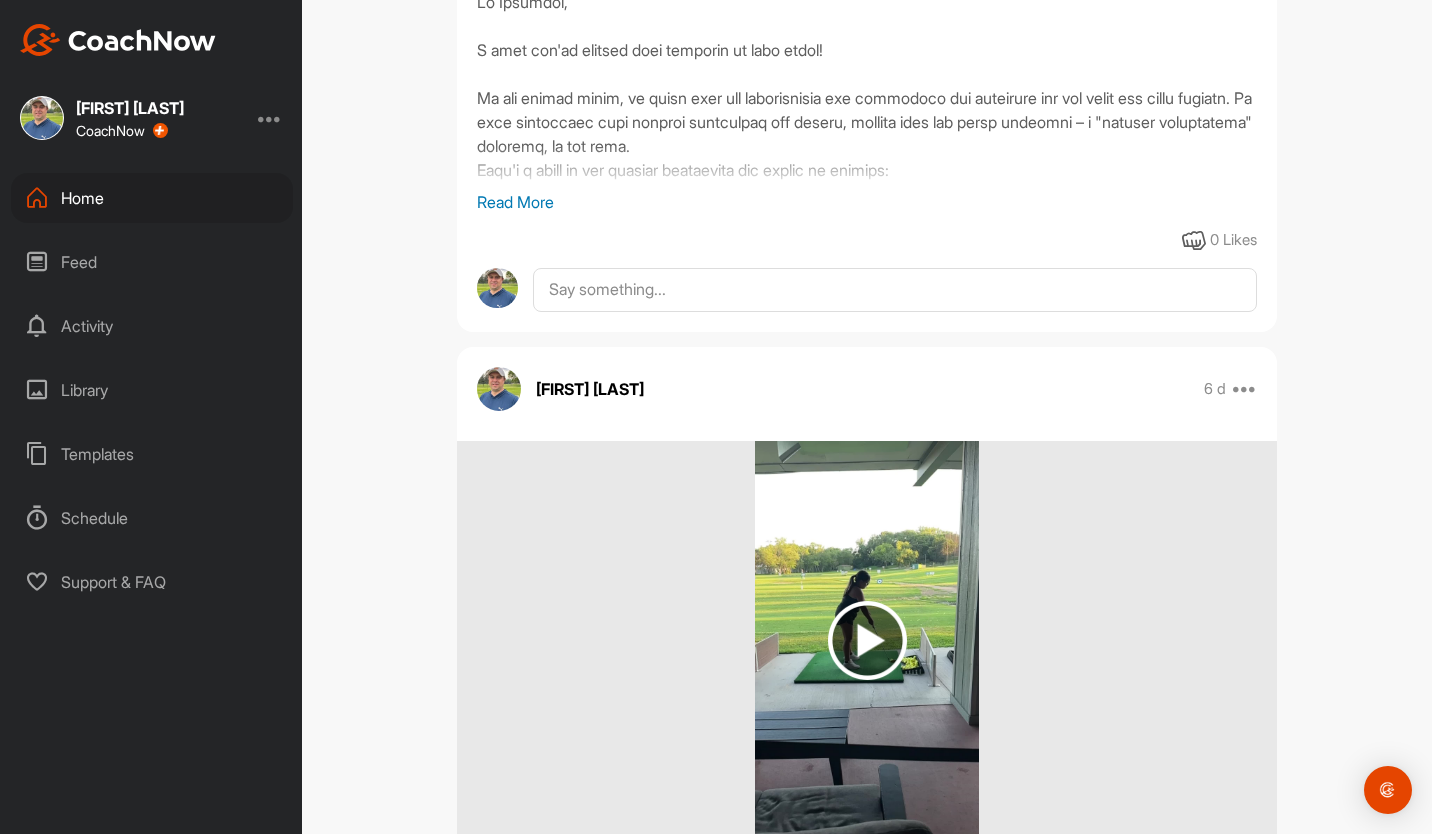 scroll, scrollTop: 0, scrollLeft: 0, axis: both 